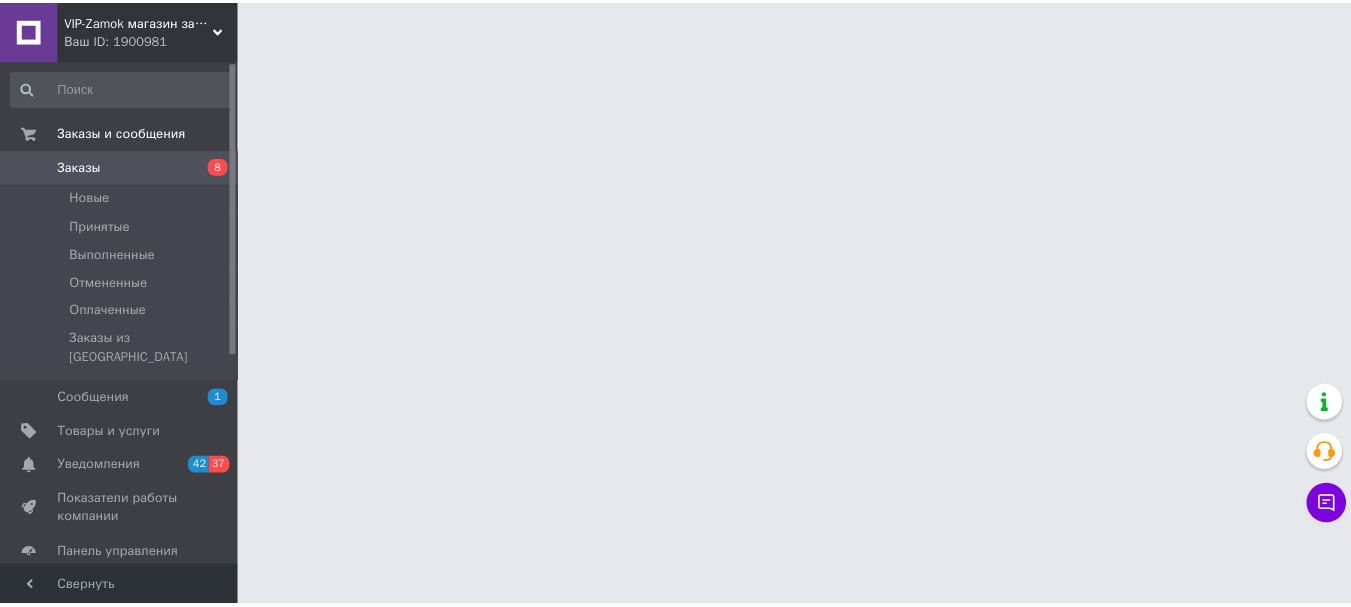 scroll, scrollTop: 0, scrollLeft: 0, axis: both 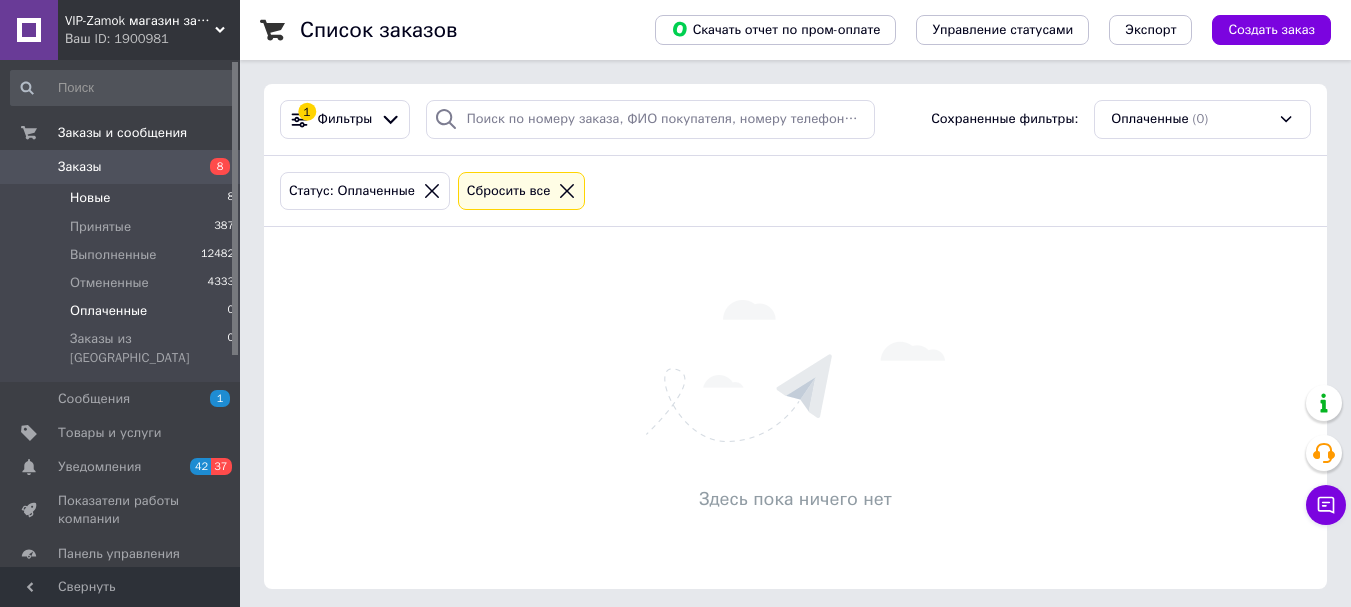 click on "Новые 8" at bounding box center (123, 198) 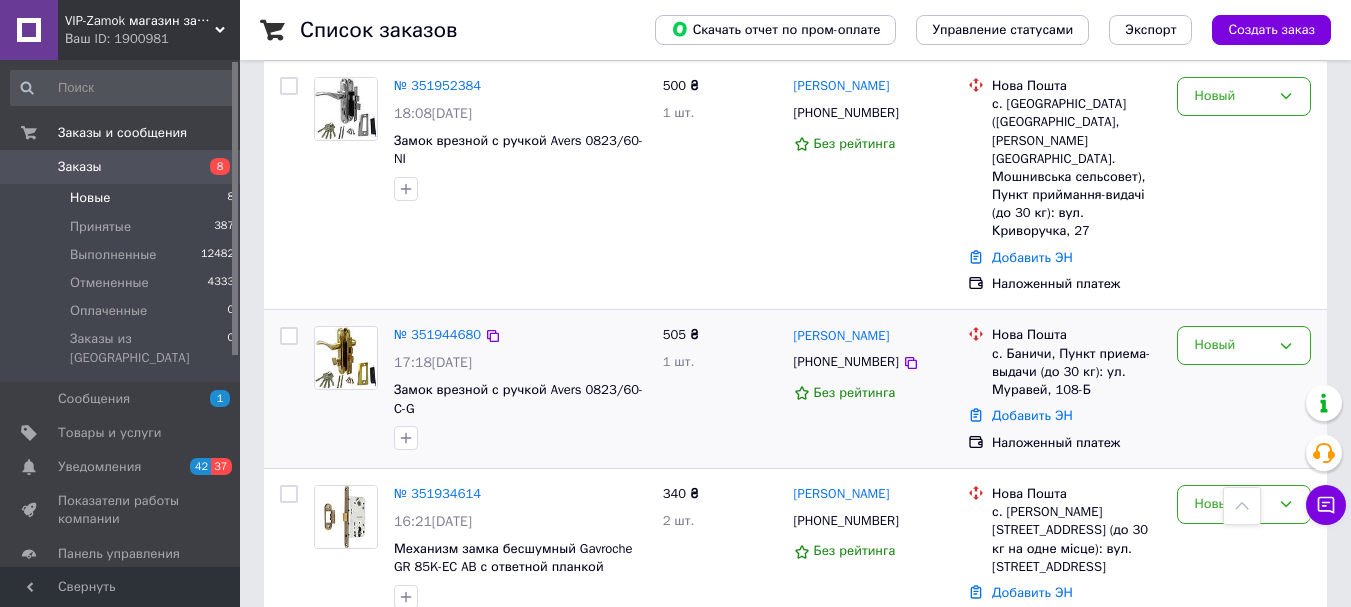scroll, scrollTop: 233, scrollLeft: 0, axis: vertical 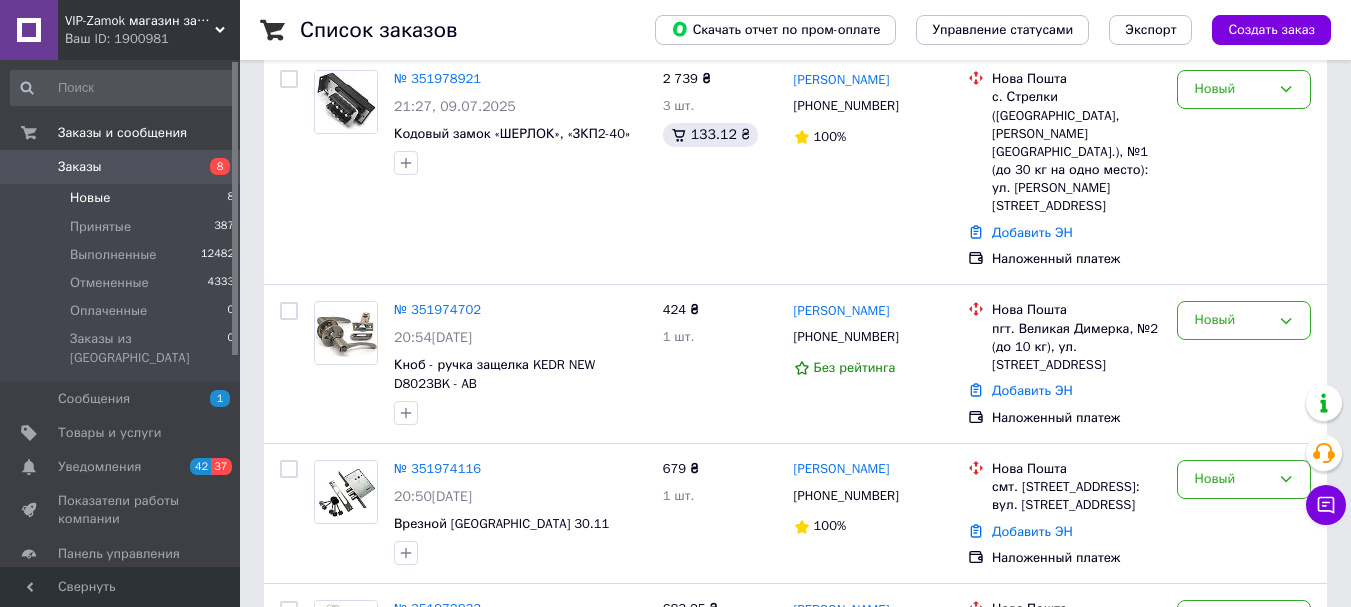 click on "Заказы 8" at bounding box center (123, 167) 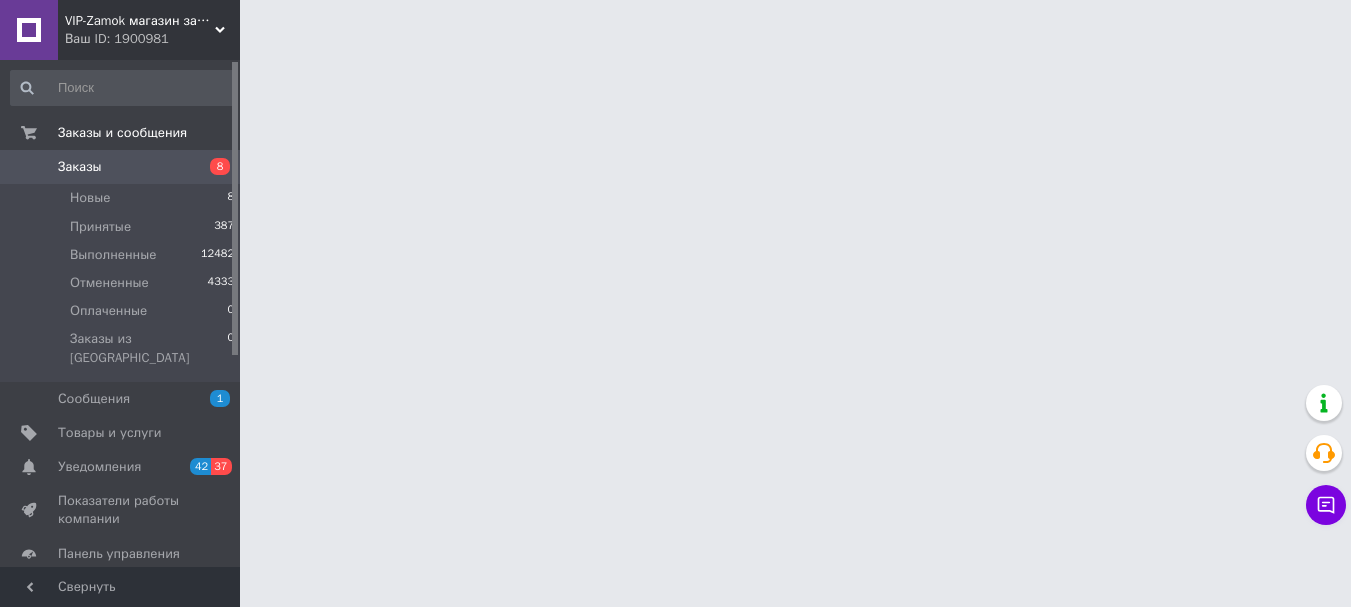 scroll, scrollTop: 0, scrollLeft: 0, axis: both 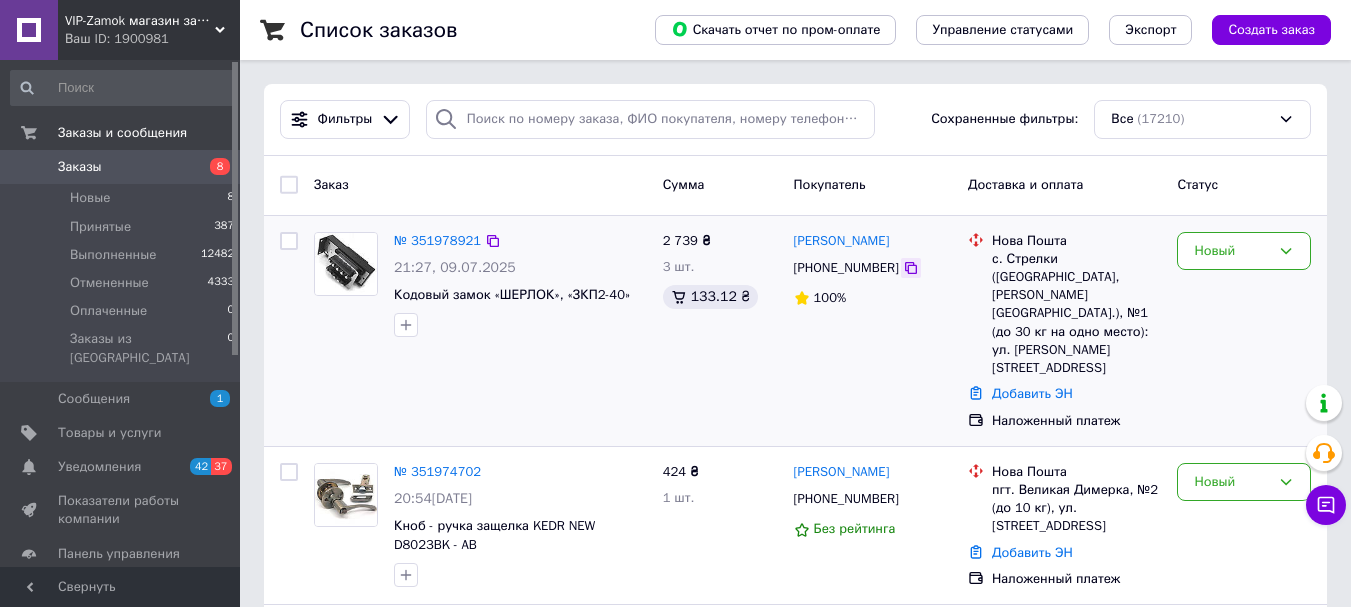 click 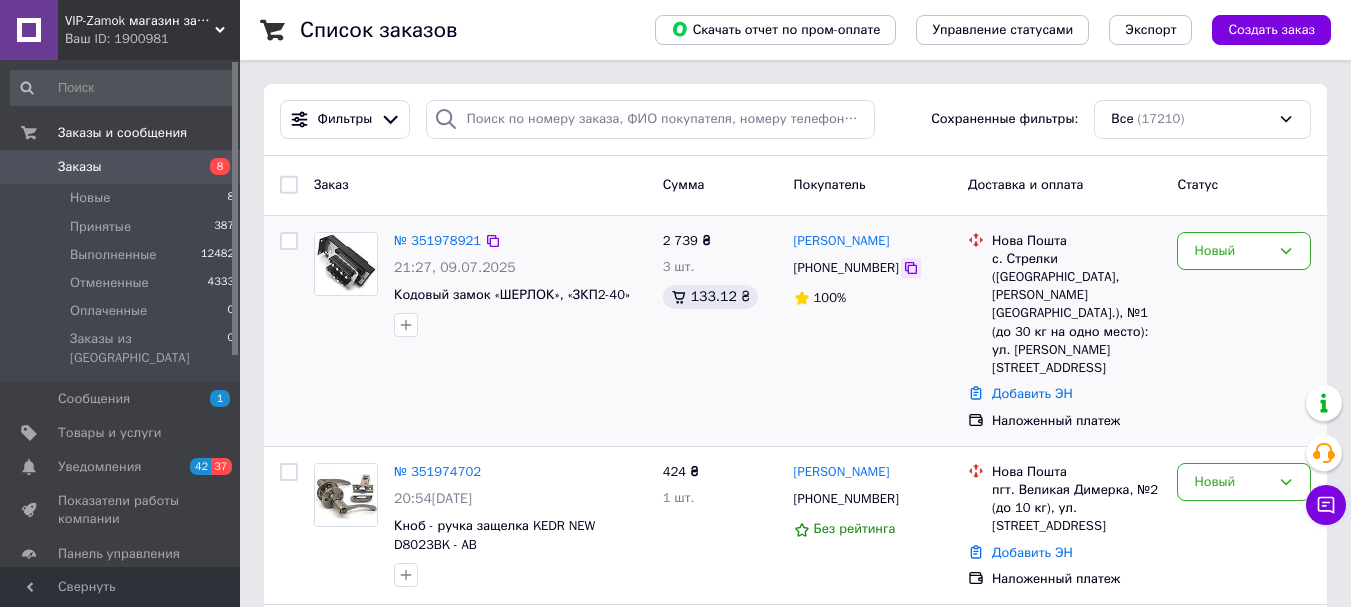 click 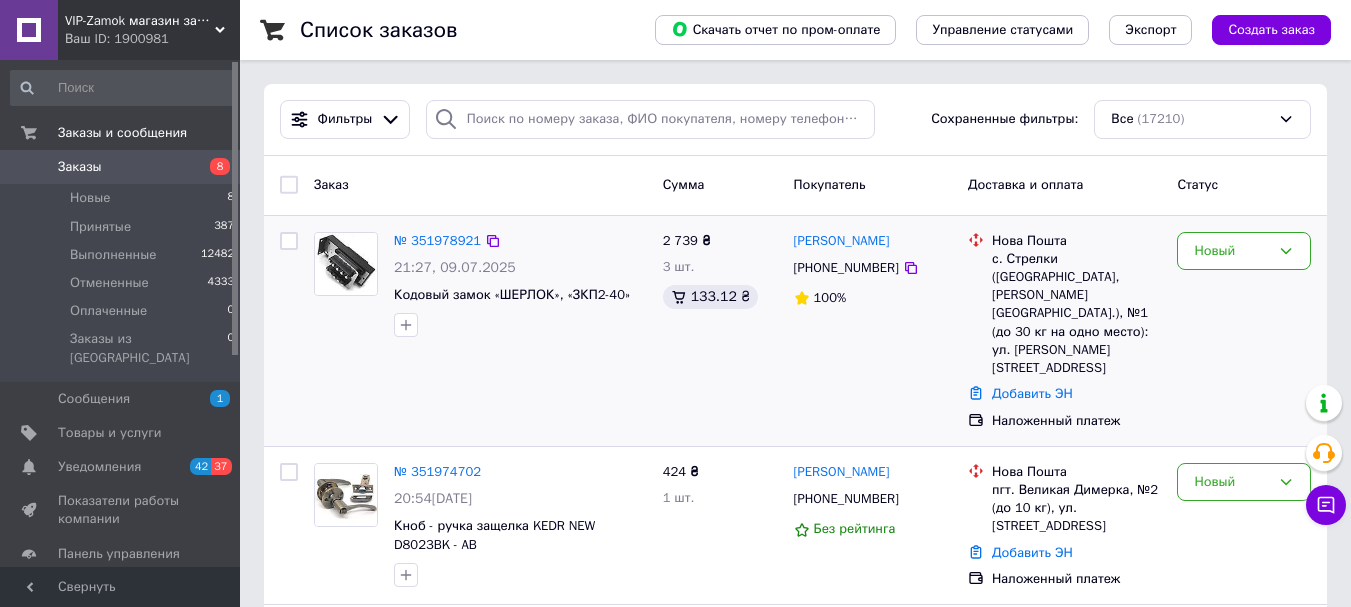 click on "Володимир Блендей +380683204472 100%" at bounding box center [873, 331] 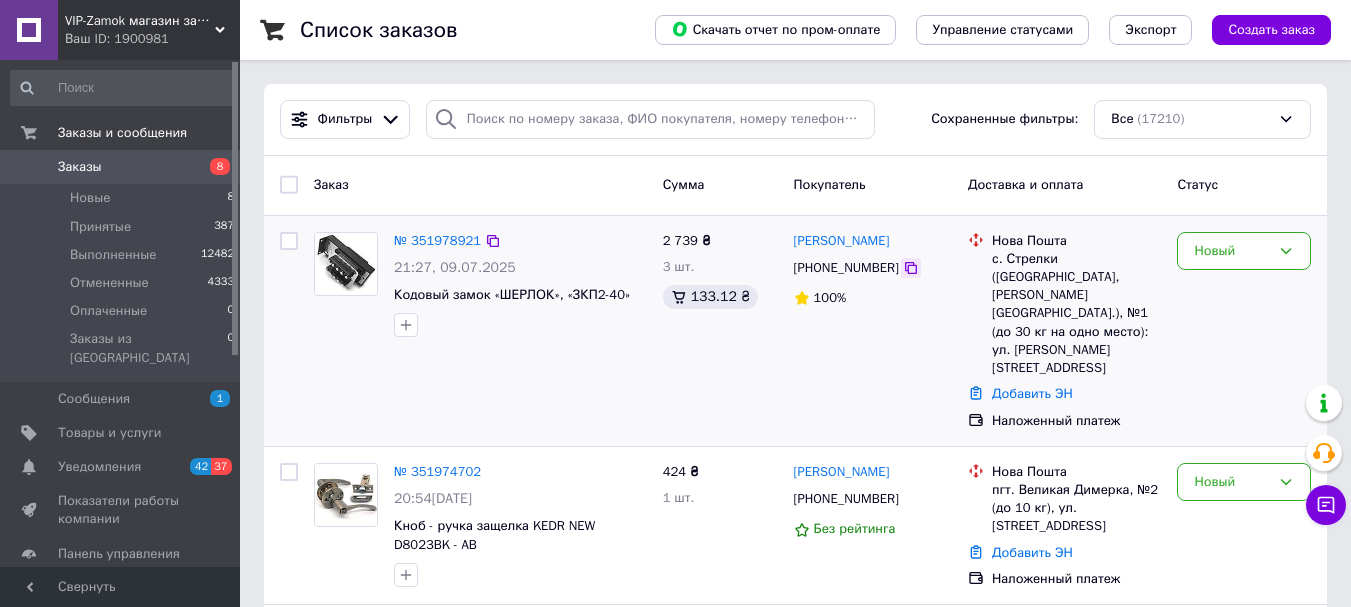 click 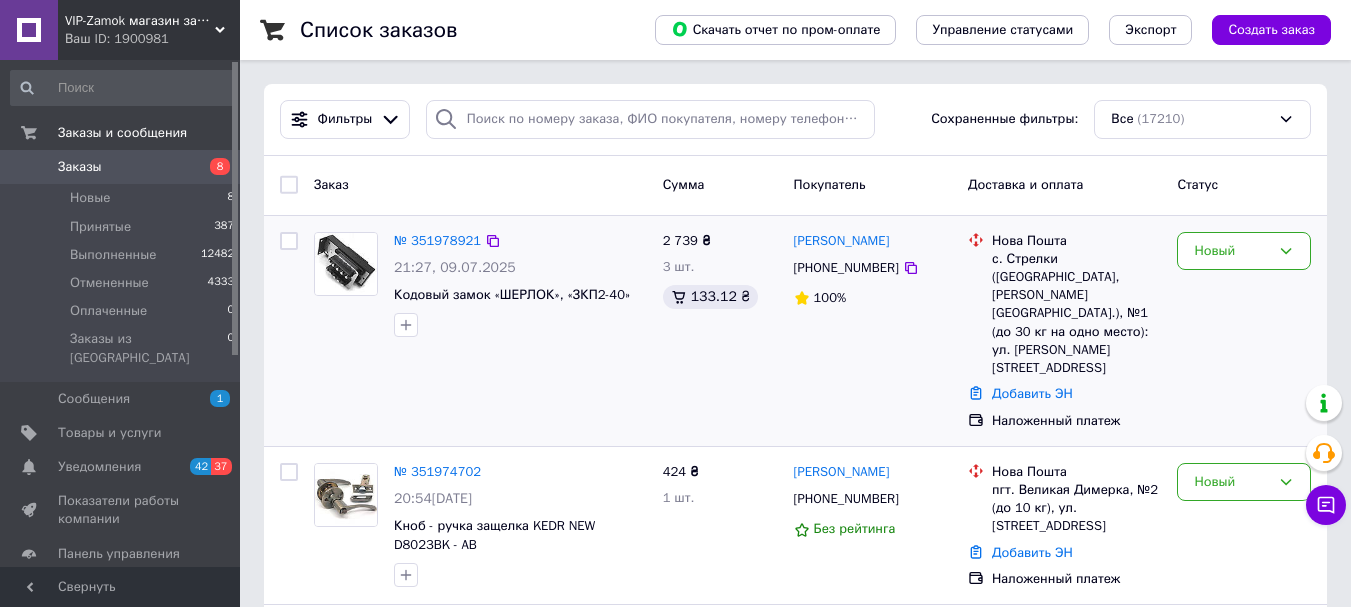 click on "Володимир Блендей +380683204472 100%" at bounding box center [873, 331] 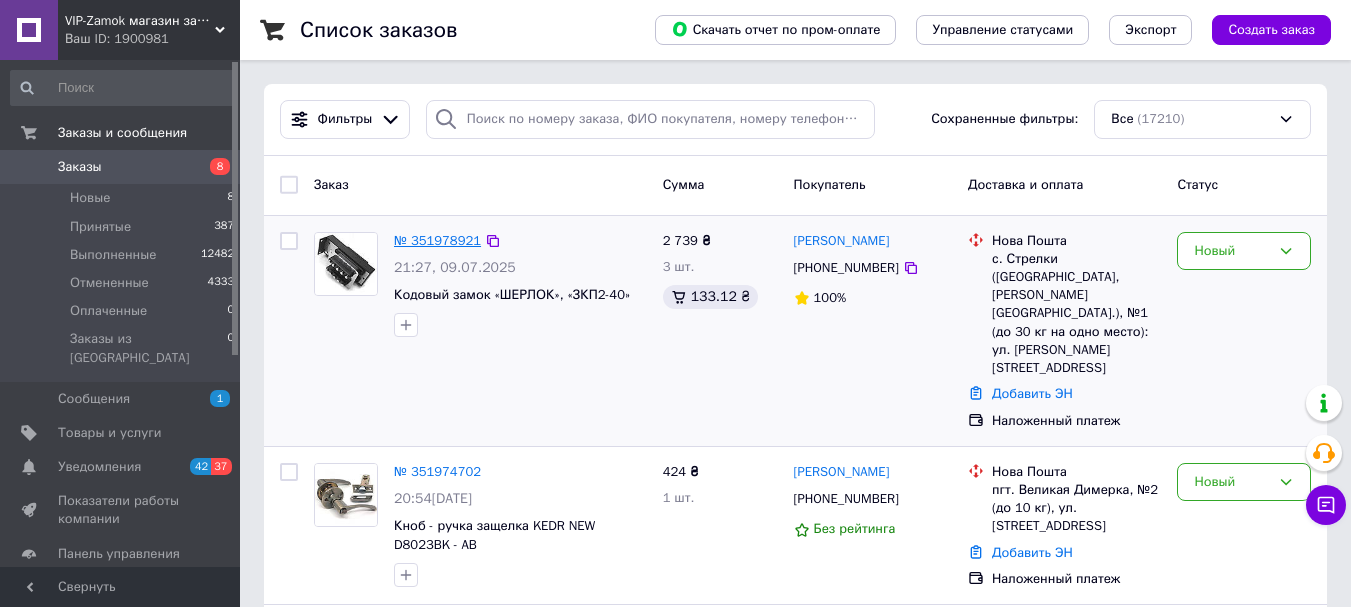 click on "№ 351978921" at bounding box center [437, 240] 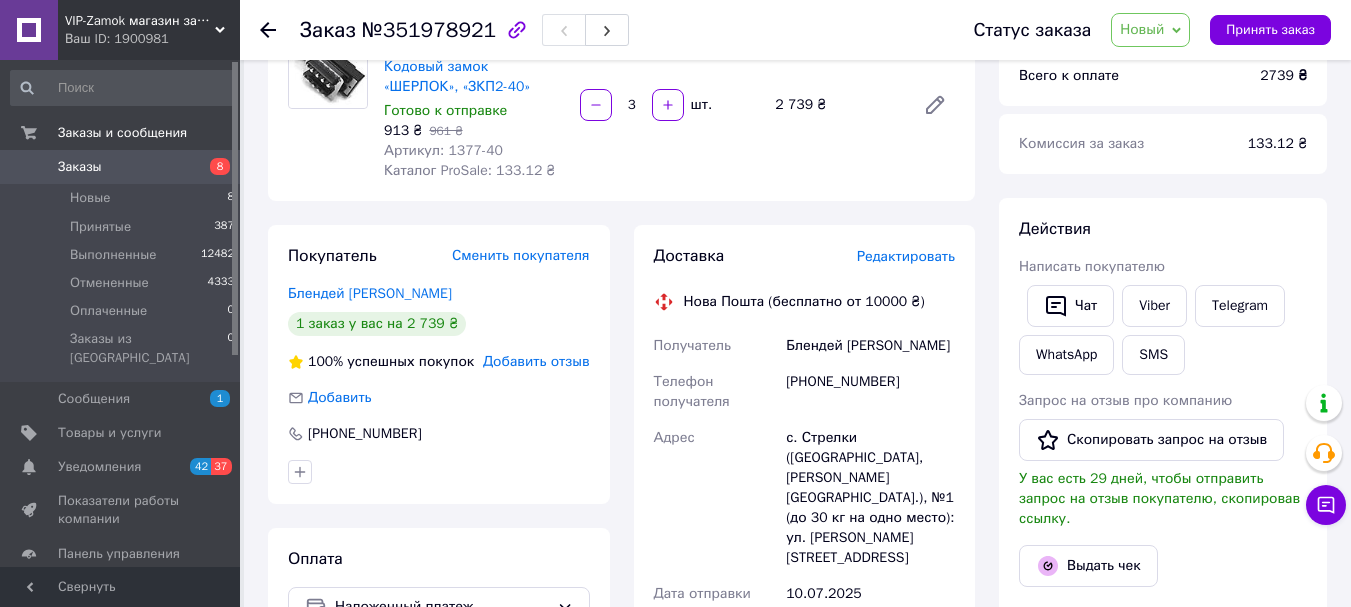 scroll, scrollTop: 233, scrollLeft: 0, axis: vertical 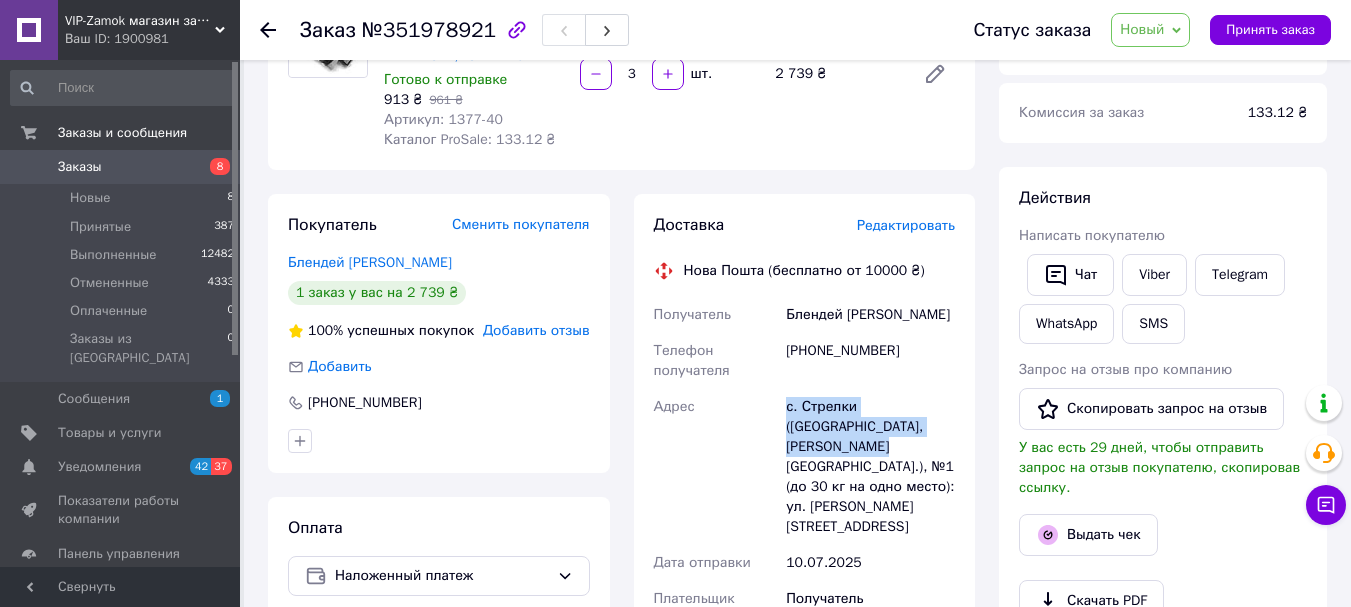 drag, startPoint x: 932, startPoint y: 424, endPoint x: 770, endPoint y: 396, distance: 164.40195 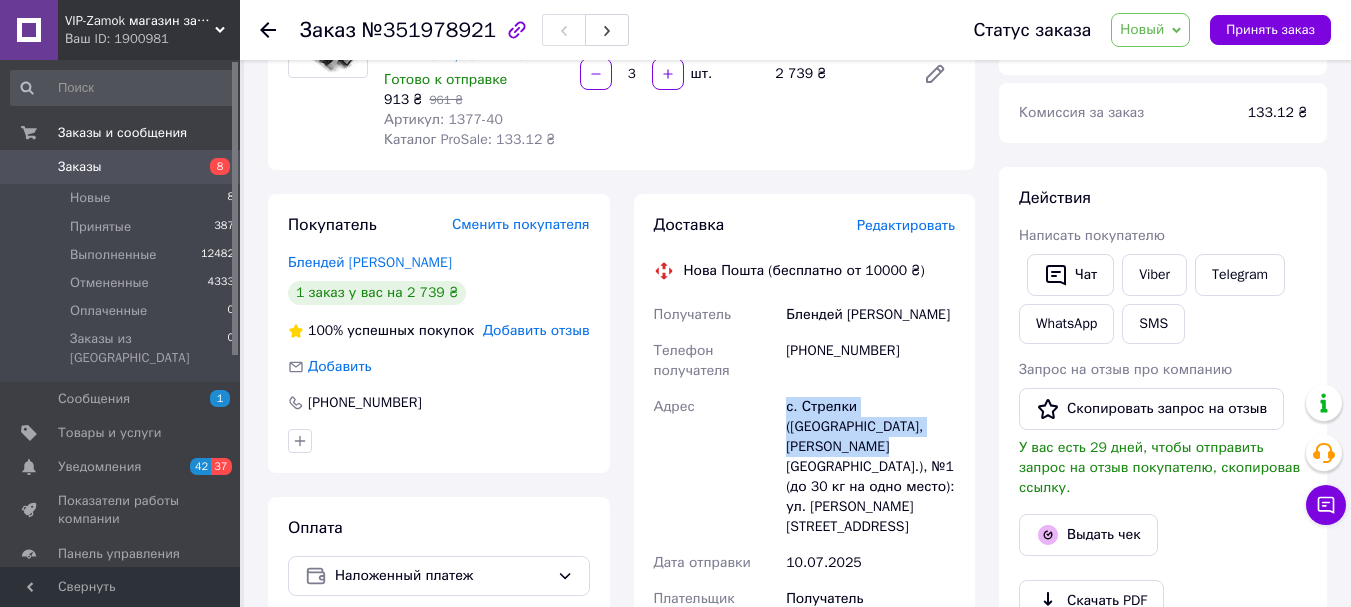 copy on "Адрес с. Стрелки (Львовская обл., Самборский р-н.)" 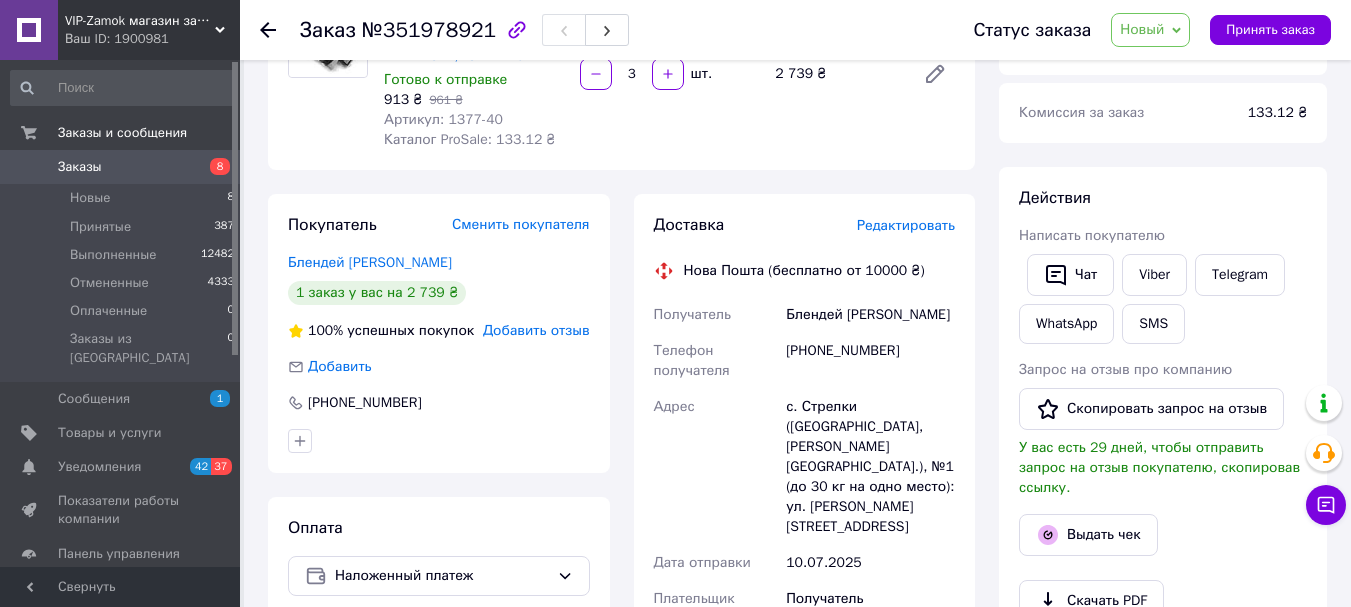 click on "Заказ №351978921 Статус заказа Новый Принят Выполнен Отменен Оплаченный Принять заказ" at bounding box center [795, 30] 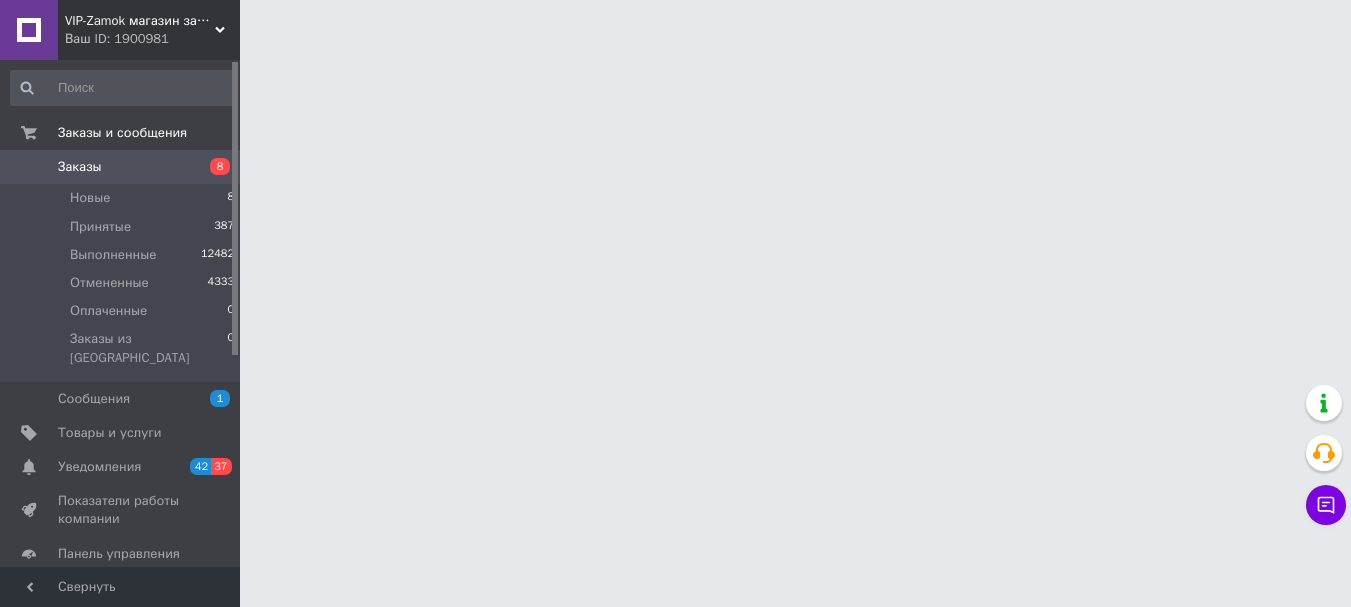 scroll, scrollTop: 0, scrollLeft: 0, axis: both 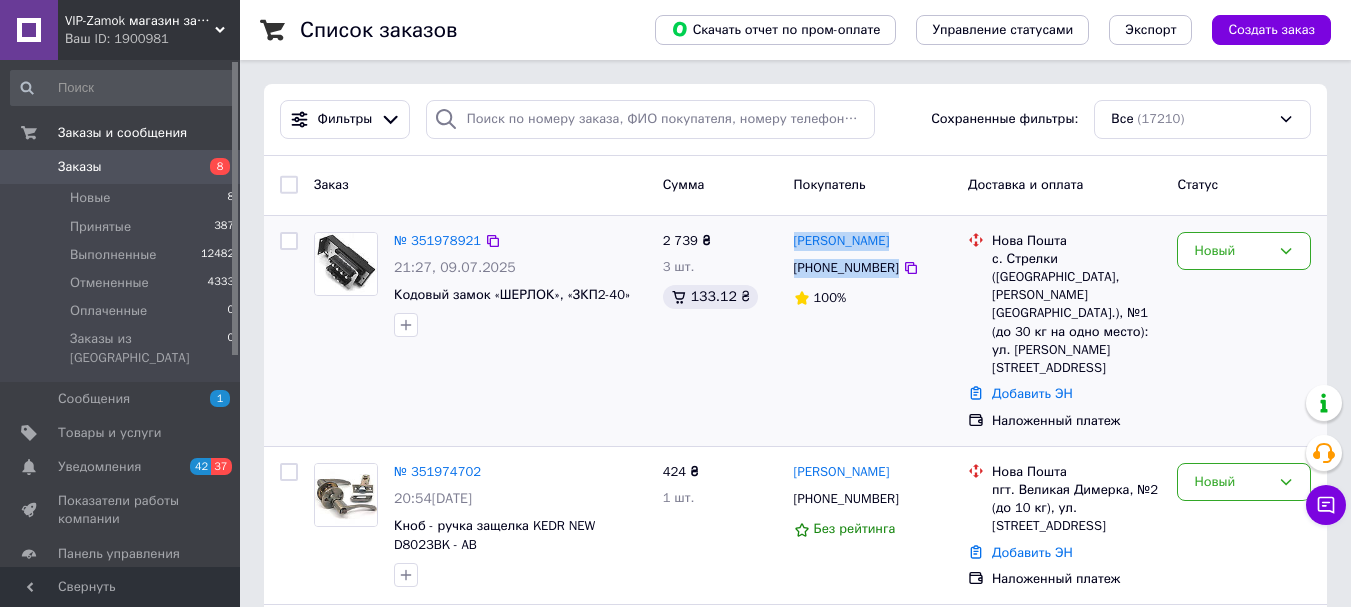 drag, startPoint x: 924, startPoint y: 261, endPoint x: 789, endPoint y: 238, distance: 136.94525 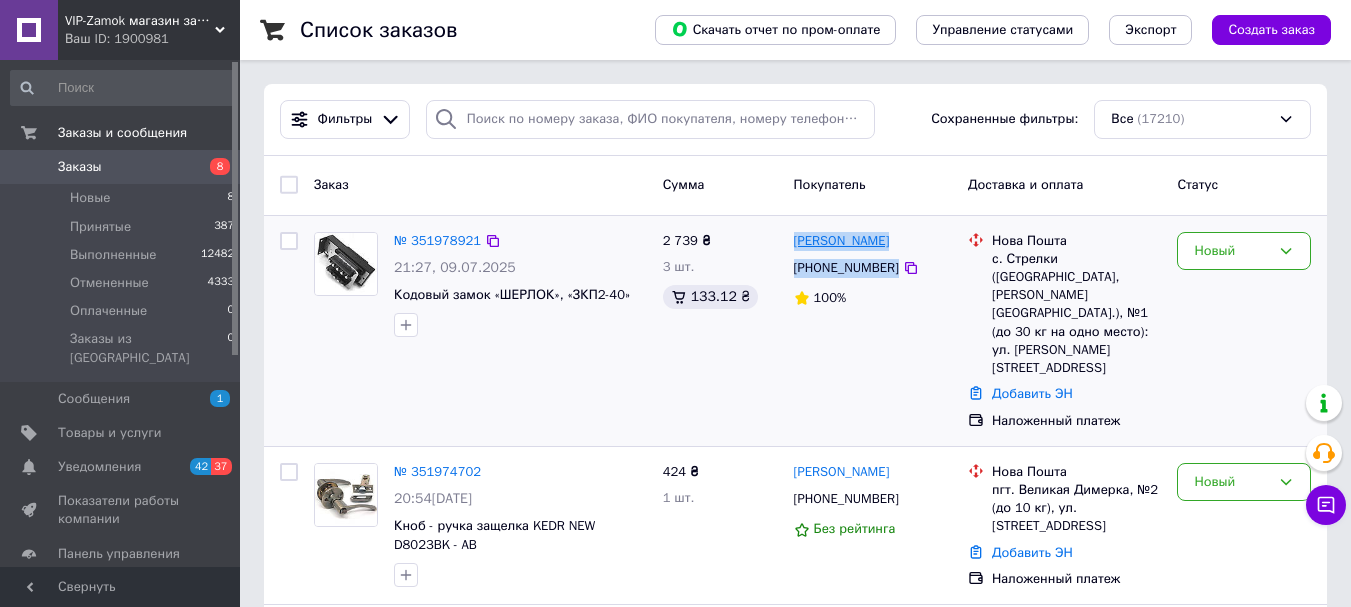 copy on "Володимир Блендей +380683204472" 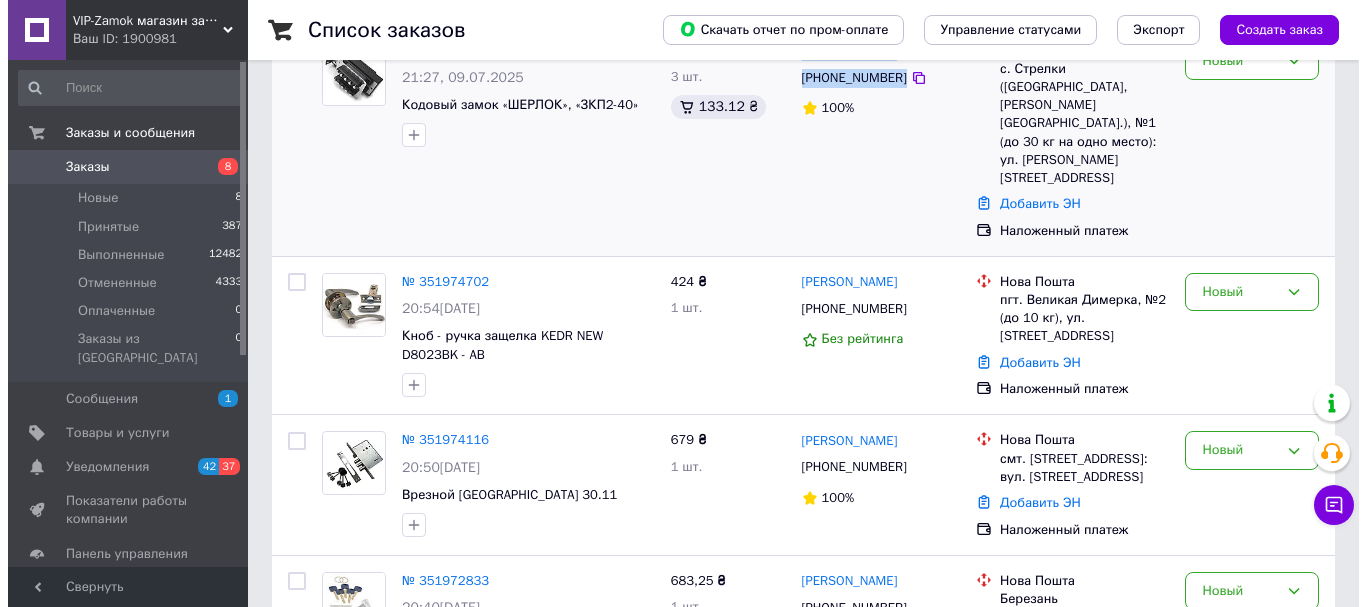 scroll, scrollTop: 233, scrollLeft: 0, axis: vertical 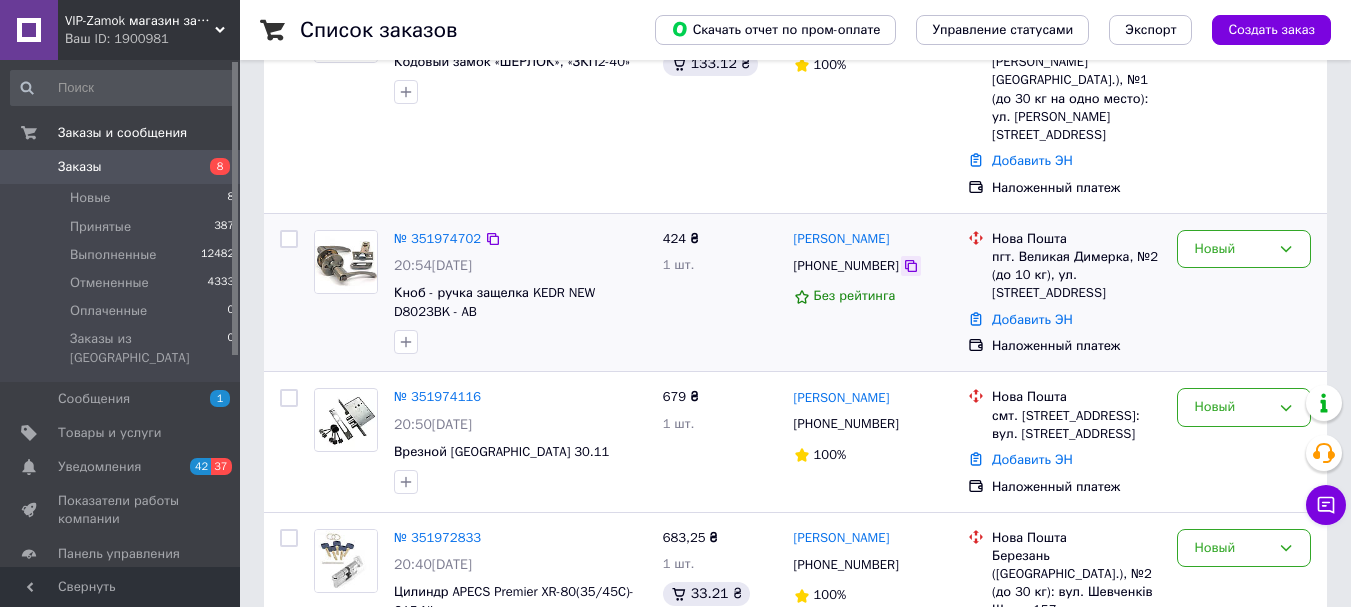 click 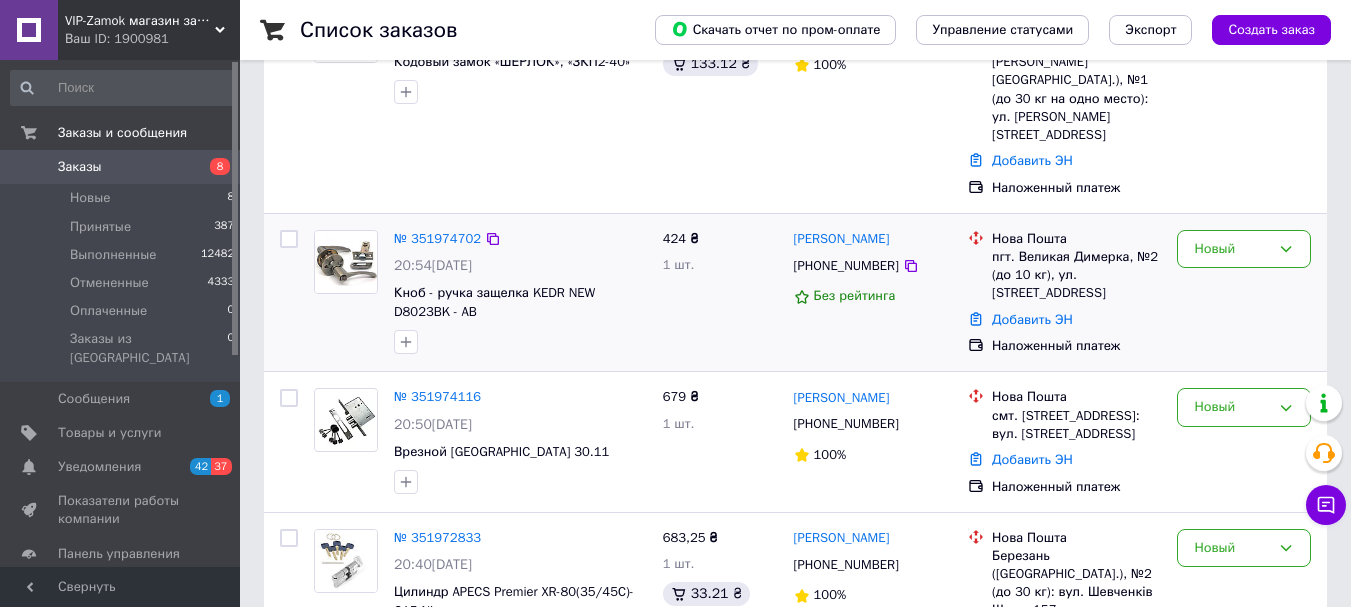 click on "Максим Щербак +380935306652 Без рейтинга" at bounding box center (873, 293) 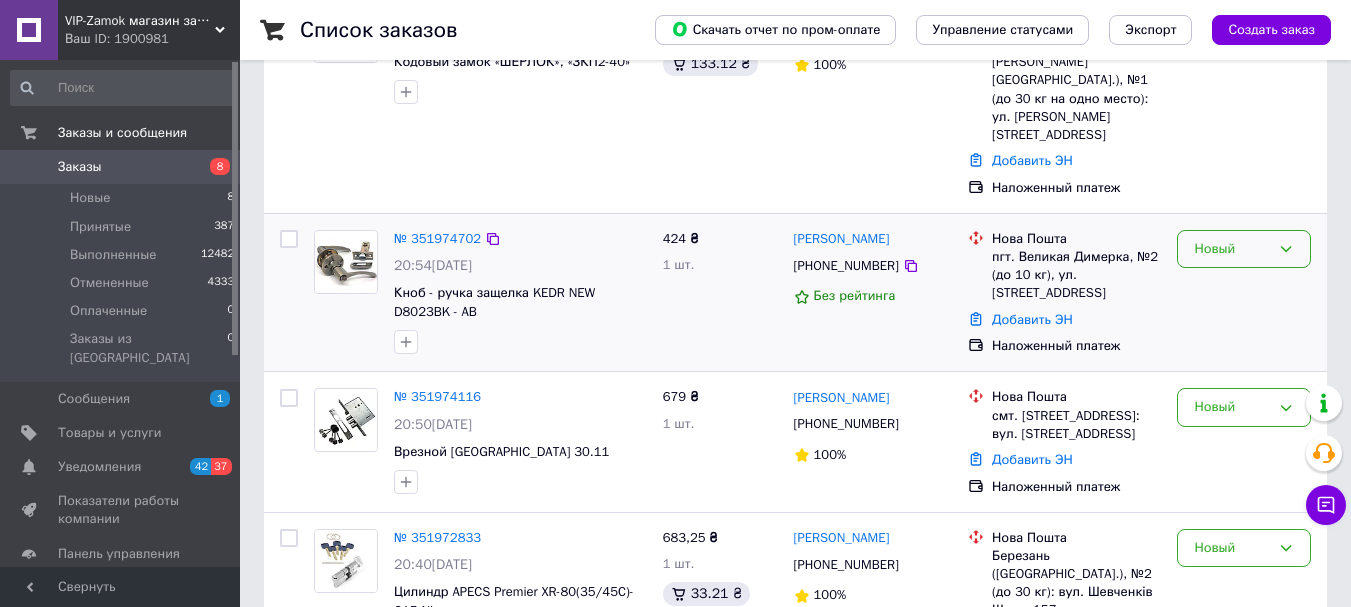 click 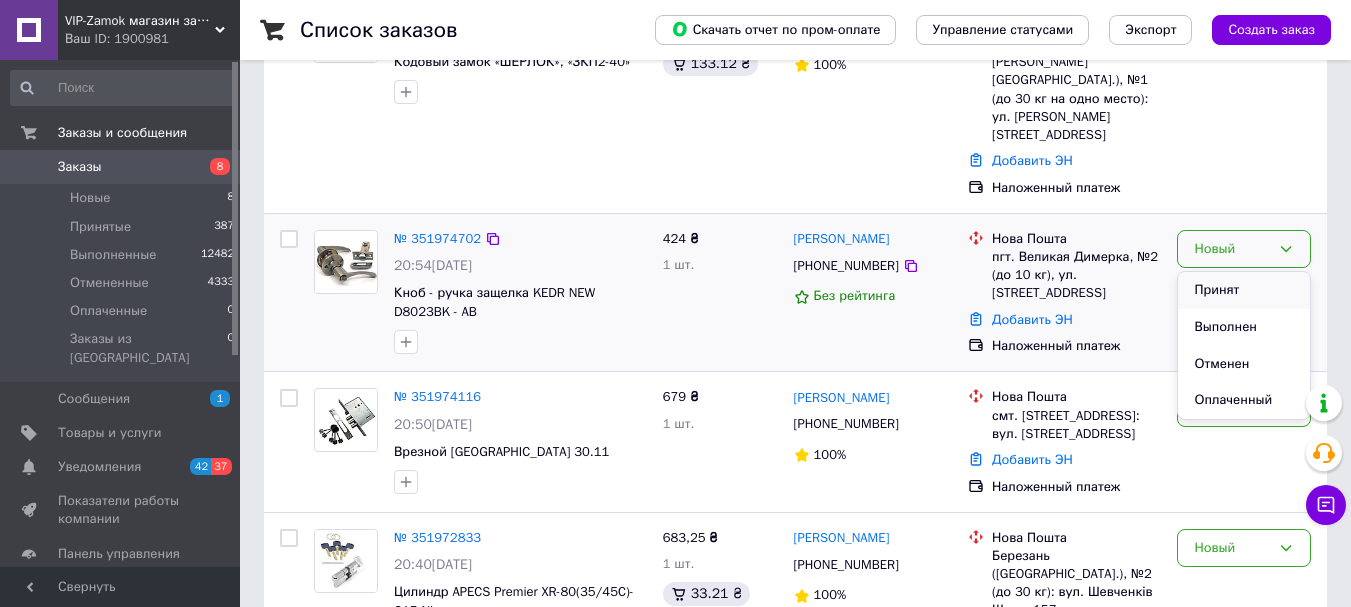 click on "Принят" at bounding box center (1244, 290) 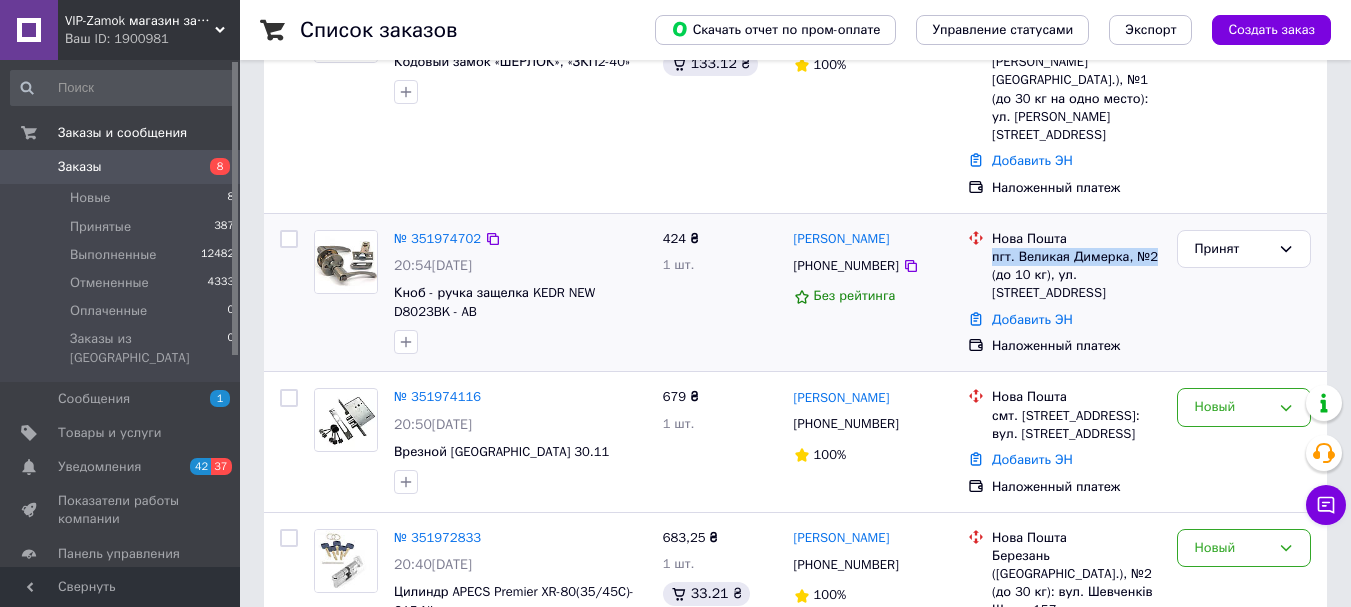 drag, startPoint x: 1158, startPoint y: 201, endPoint x: 993, endPoint y: 210, distance: 165.24527 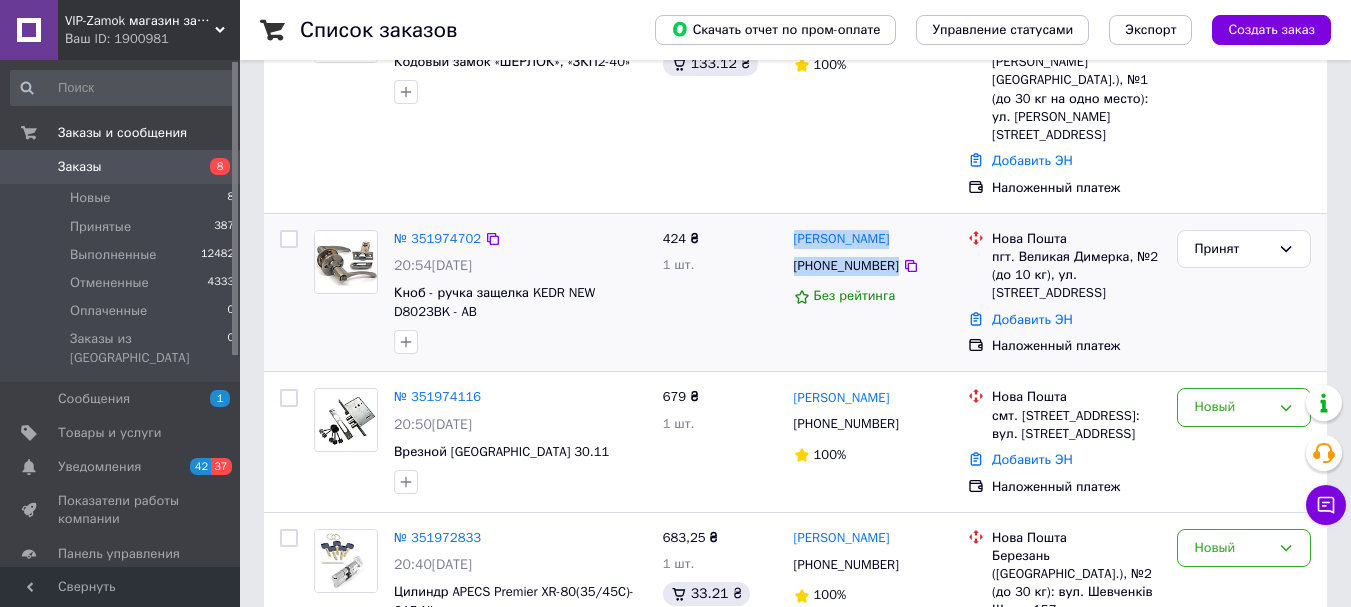drag, startPoint x: 924, startPoint y: 209, endPoint x: 785, endPoint y: 183, distance: 141.41075 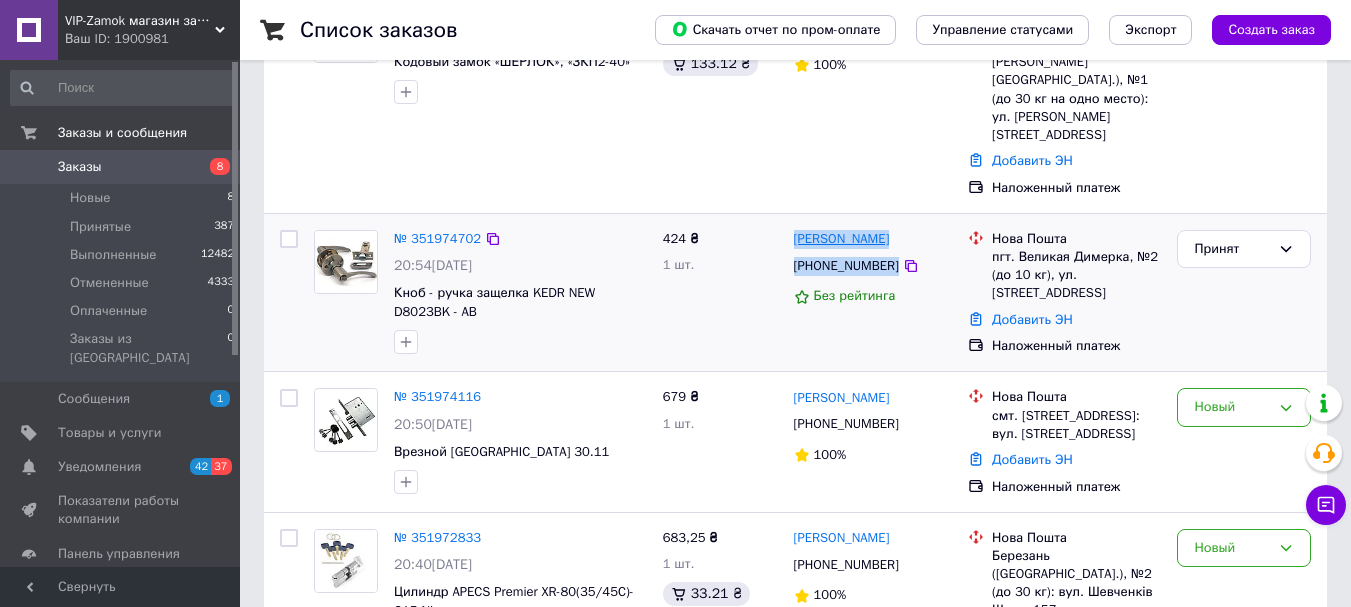 copy on "Максим Щербак +380935306652" 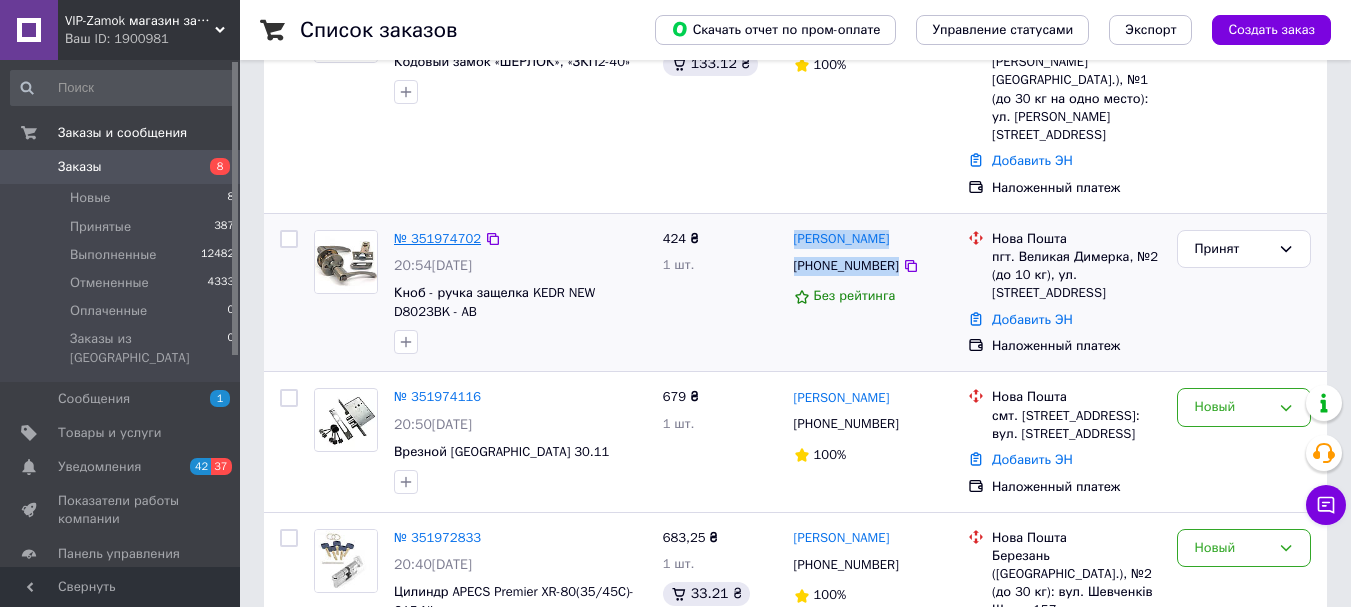 click on "№ 351974702" at bounding box center (437, 238) 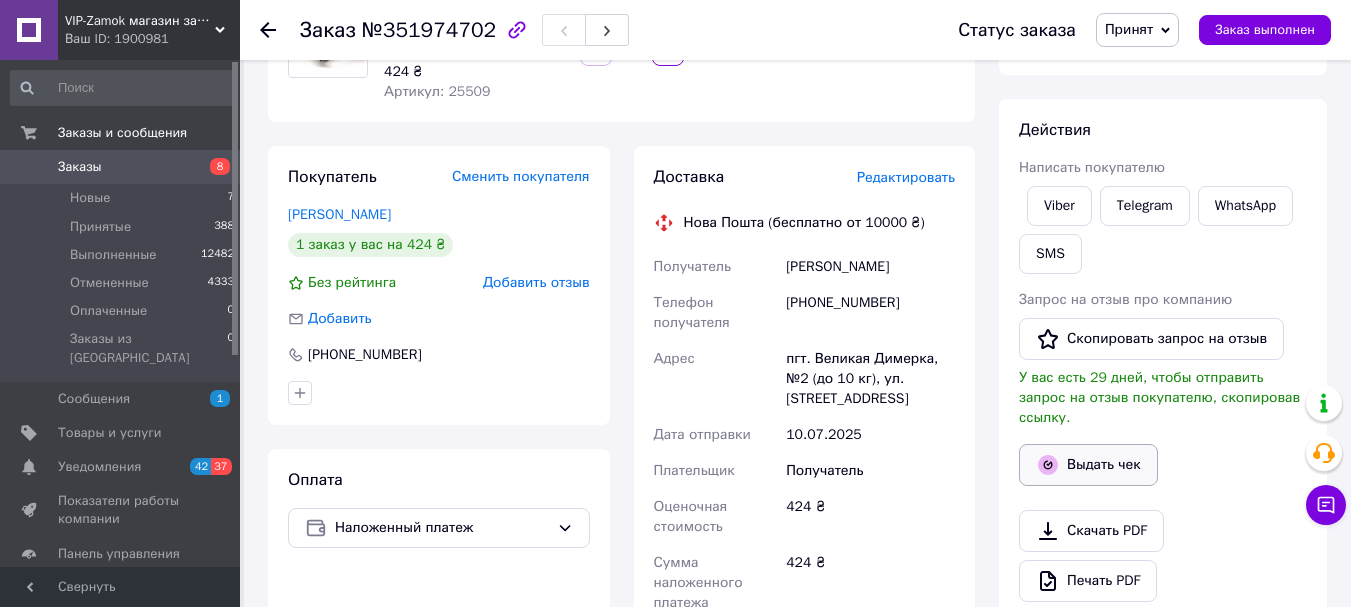 click 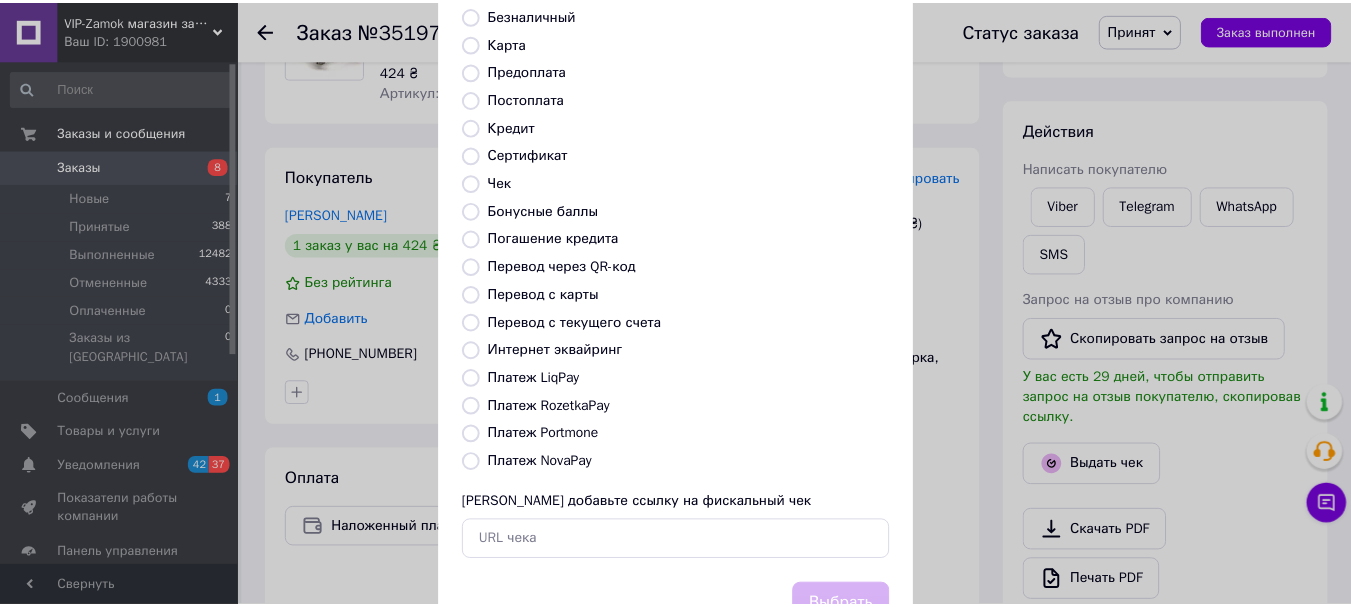 scroll, scrollTop: 252, scrollLeft: 0, axis: vertical 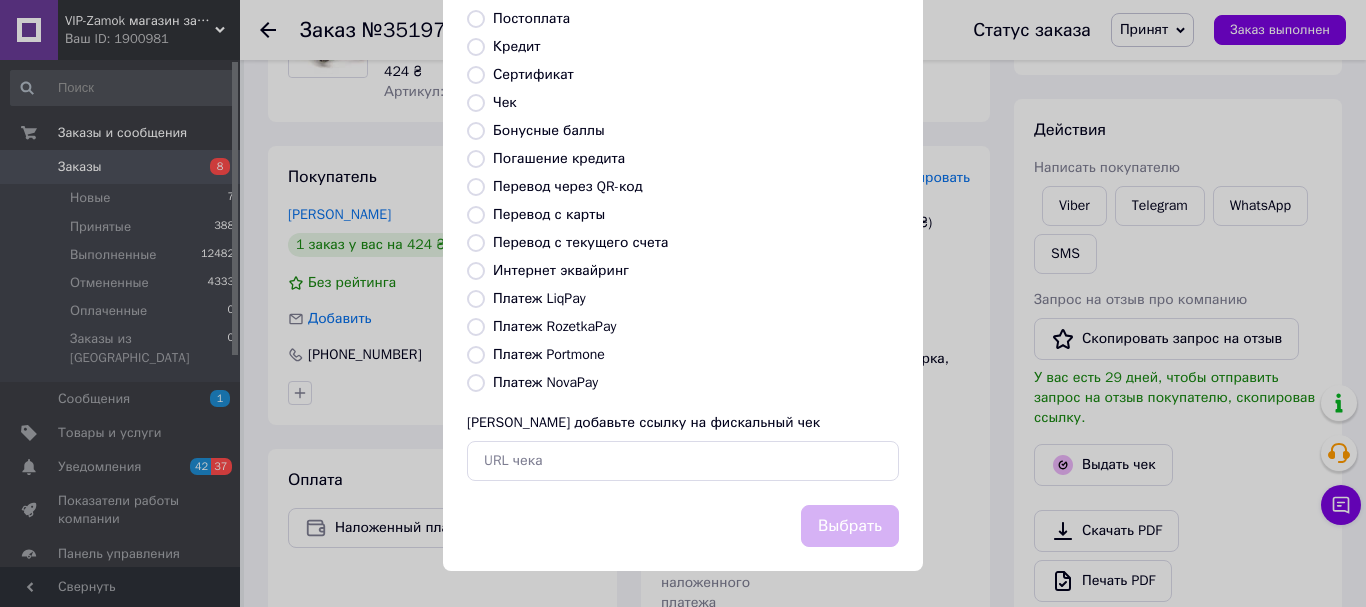 click on "Платеж NovaPay" at bounding box center (545, 382) 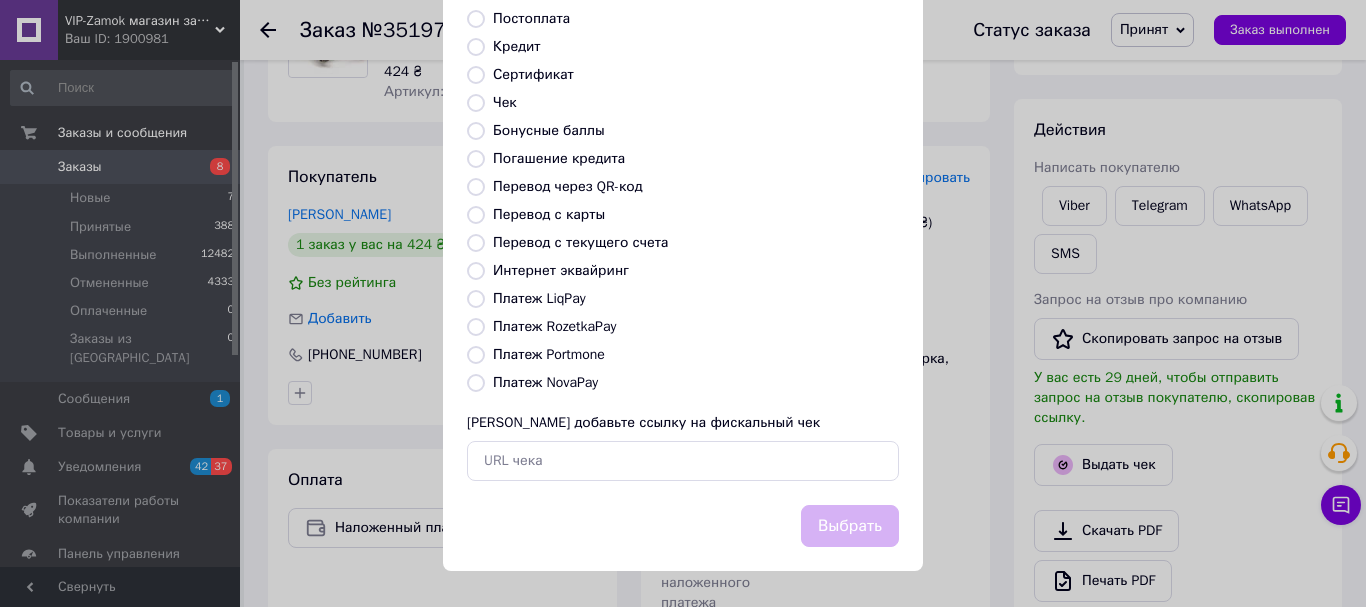 radio on "true" 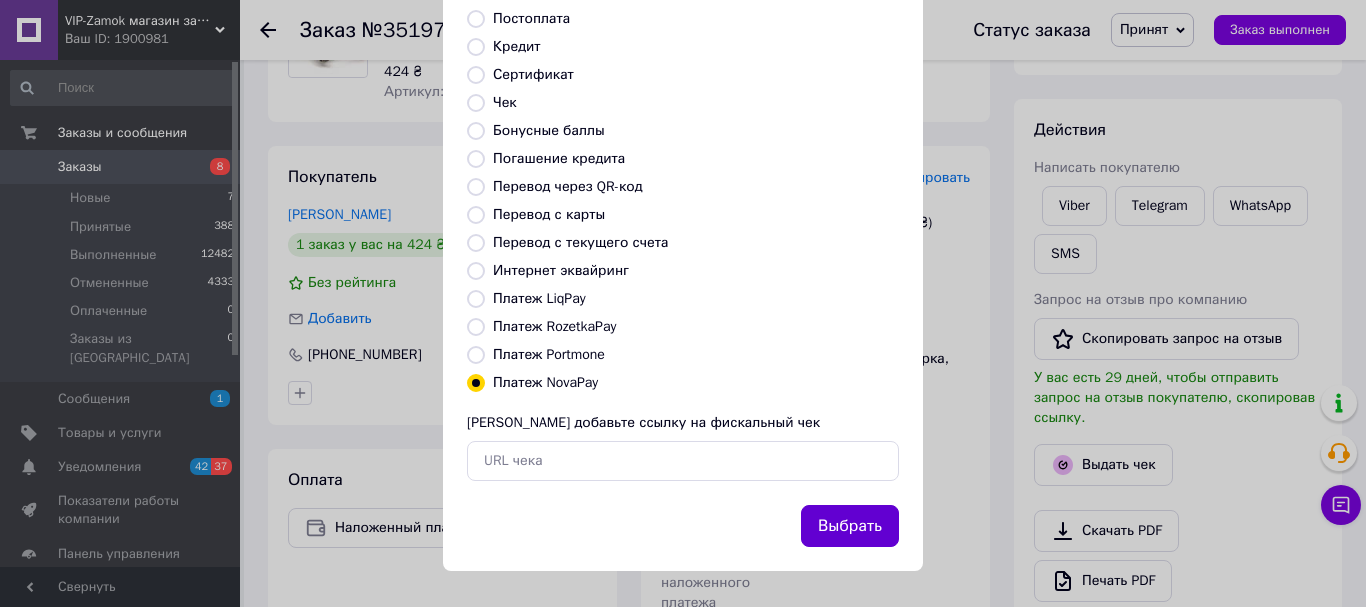 click on "Выбрать" at bounding box center (850, 526) 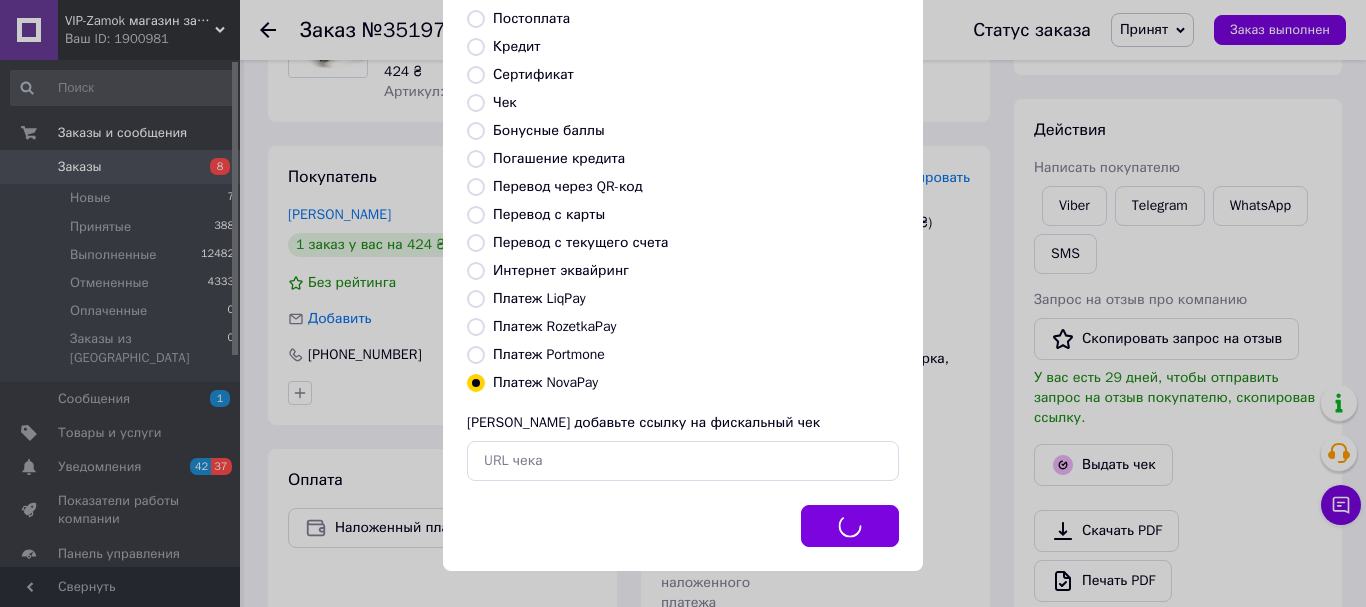 click on "Выдать фискальный чек Выберите тип формы оплаты, который будет указан в чеке Наличные Безналичный Карта Предоплата Постоплата Кредит Сертификат Чек Бонусные баллы Погашение кредита Перевод через QR-код Перевод с карты Перевод с текущего счета Интернет эквайринг Платеж LiqPay Платеж RozetkaPay Платеж Portmone Платеж NovaPay Или добавьте ссылку на фискальный чек Выбрать" at bounding box center [683, 177] 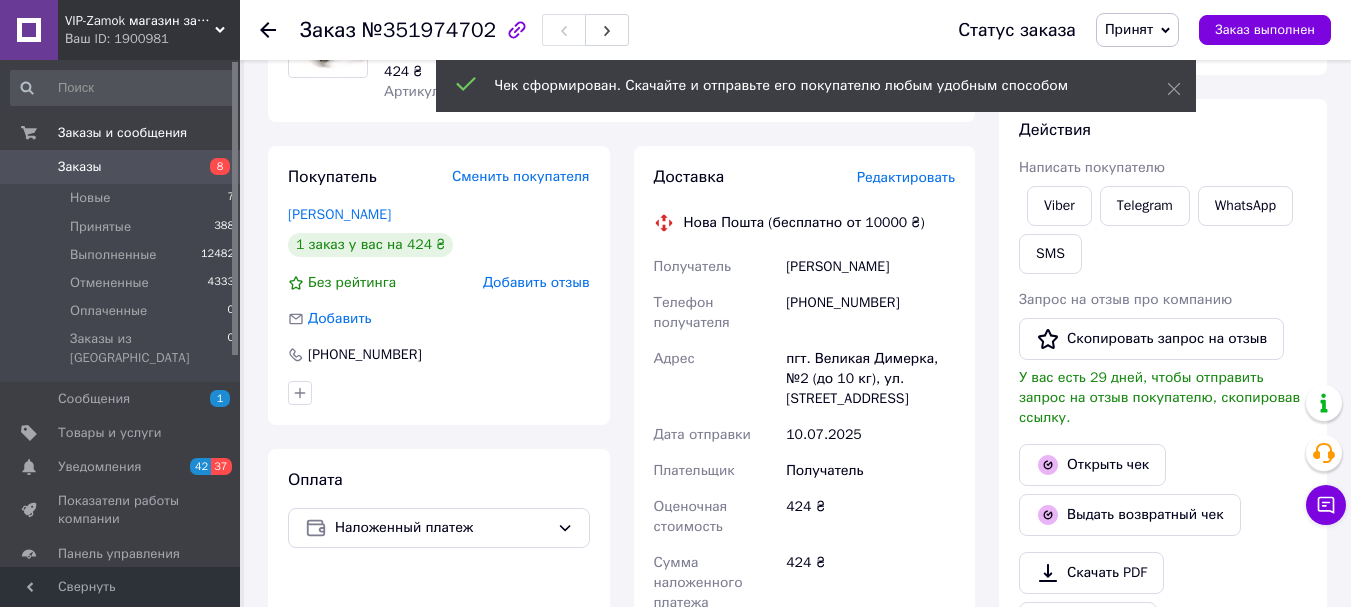 click 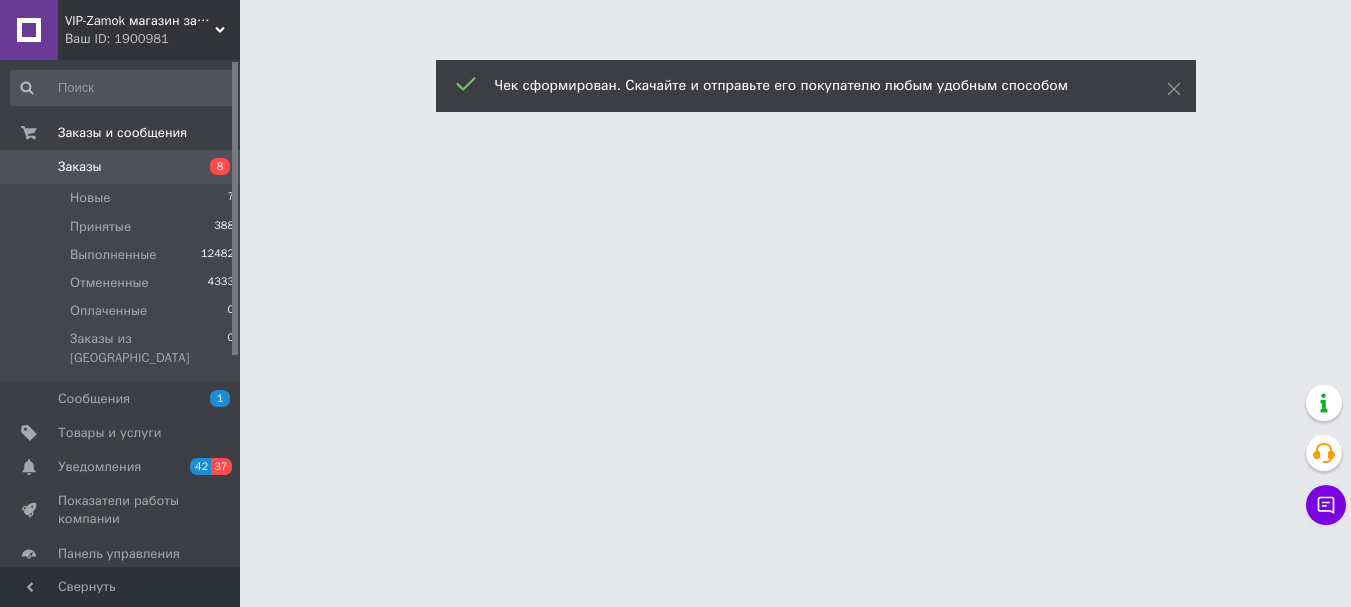 scroll, scrollTop: 0, scrollLeft: 0, axis: both 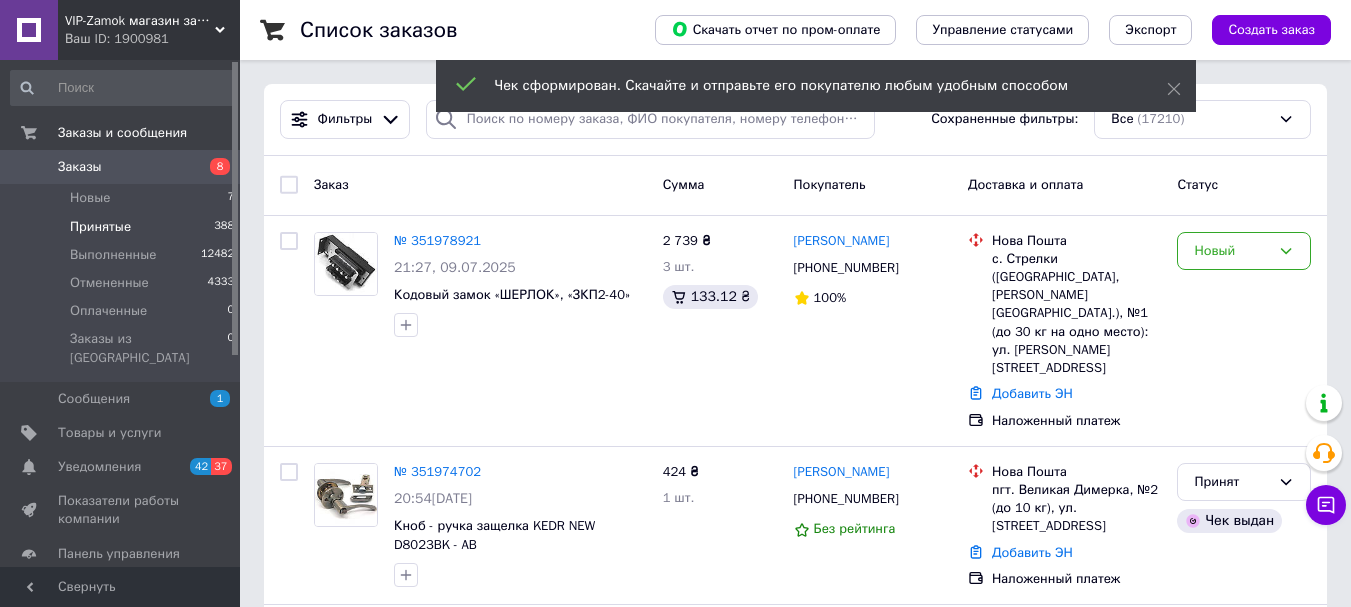 click on "Принятые 388" at bounding box center (123, 227) 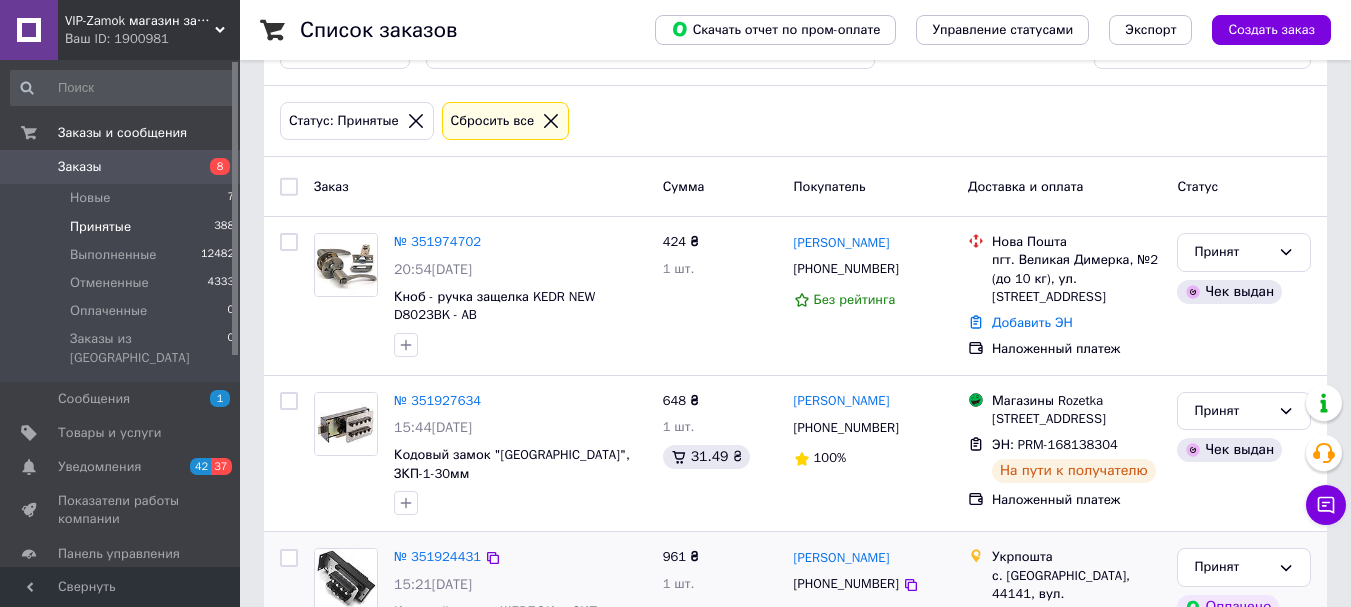 scroll, scrollTop: 0, scrollLeft: 0, axis: both 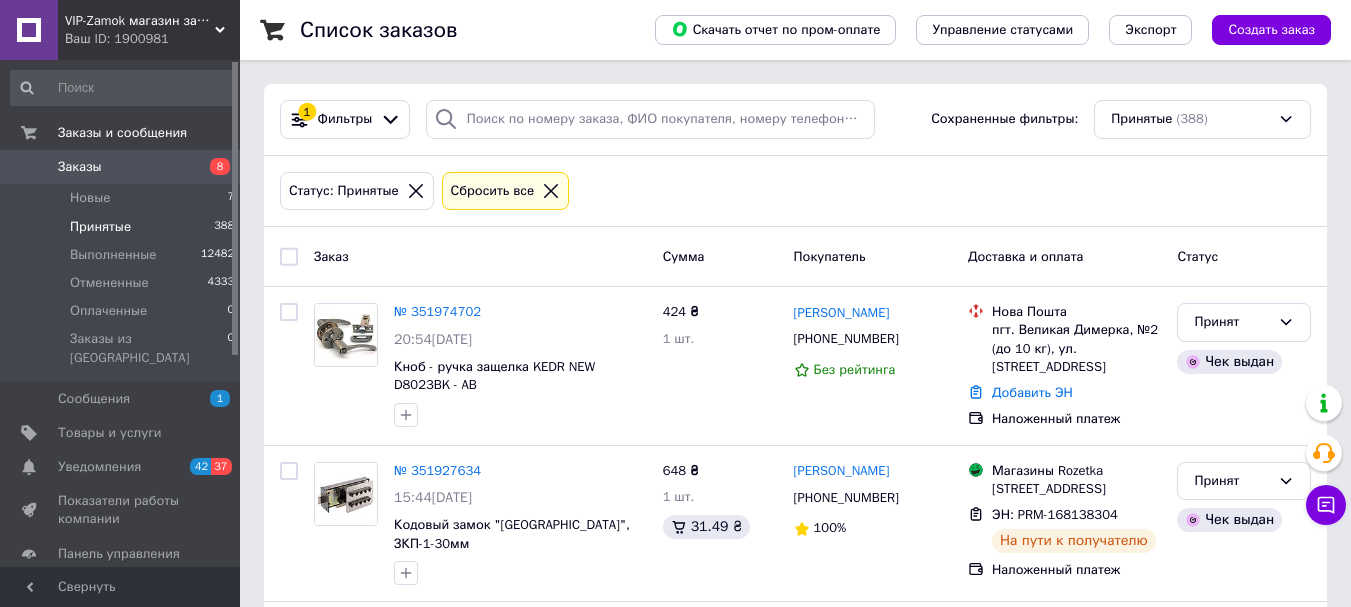click on "Заказы 8" at bounding box center (123, 167) 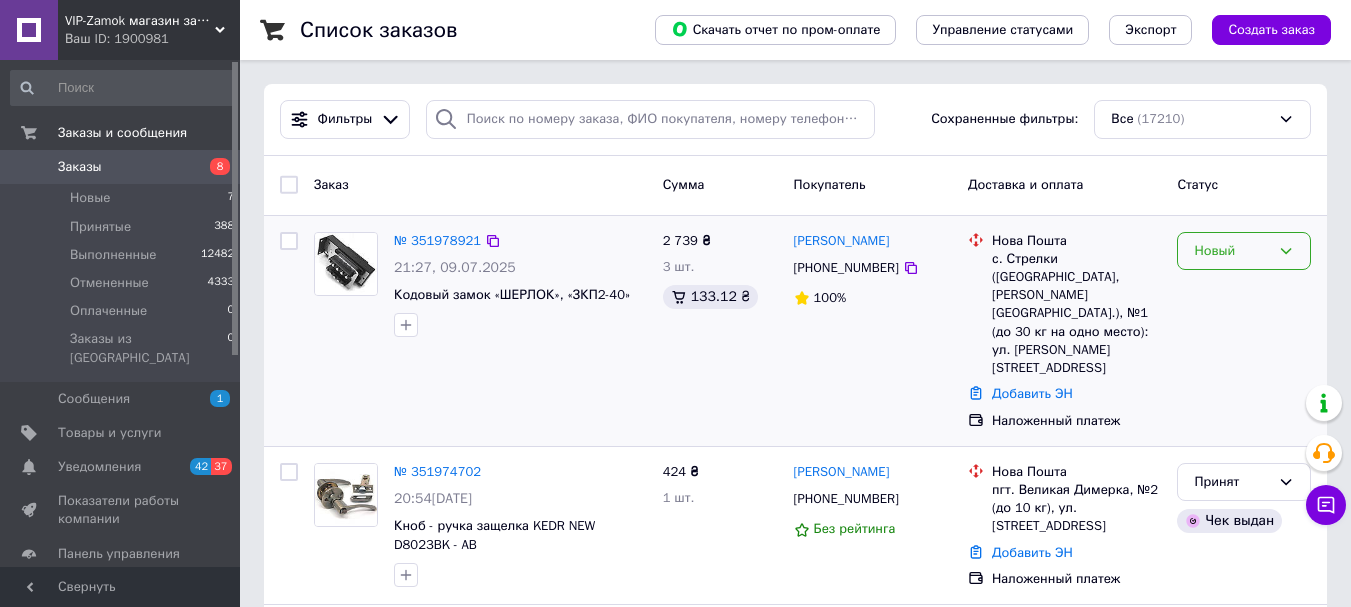 click 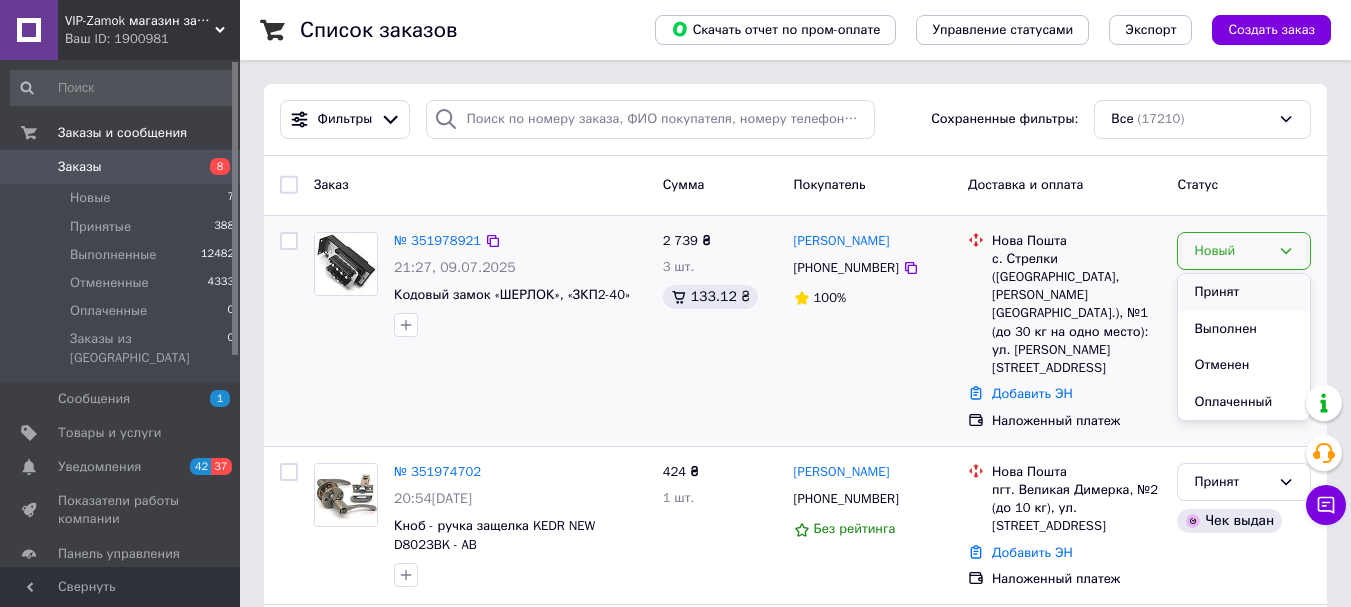 click on "Принят" at bounding box center [1244, 292] 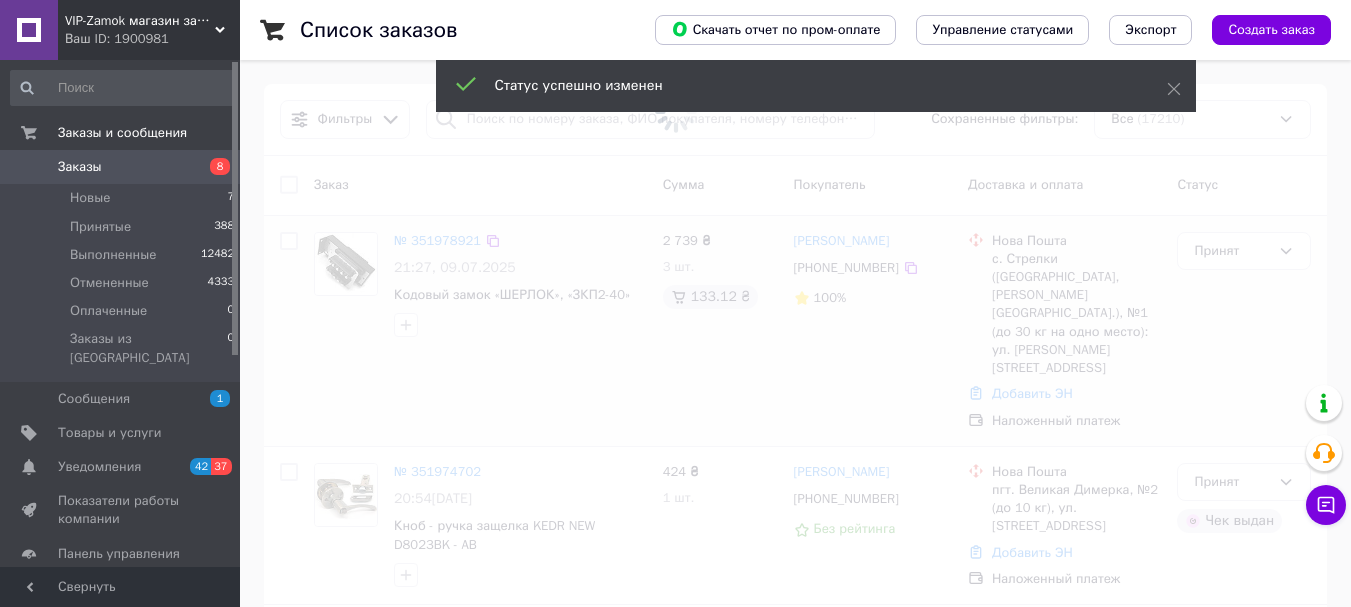 click at bounding box center [675, 303] 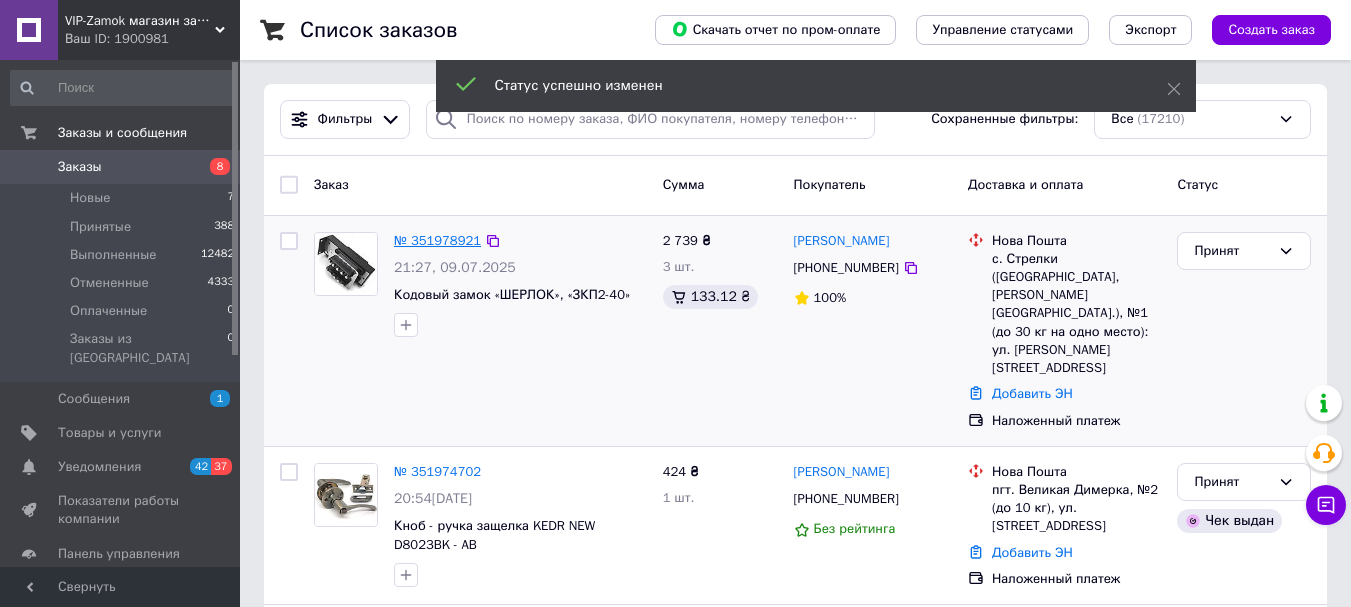 click on "№ 351978921" at bounding box center [437, 240] 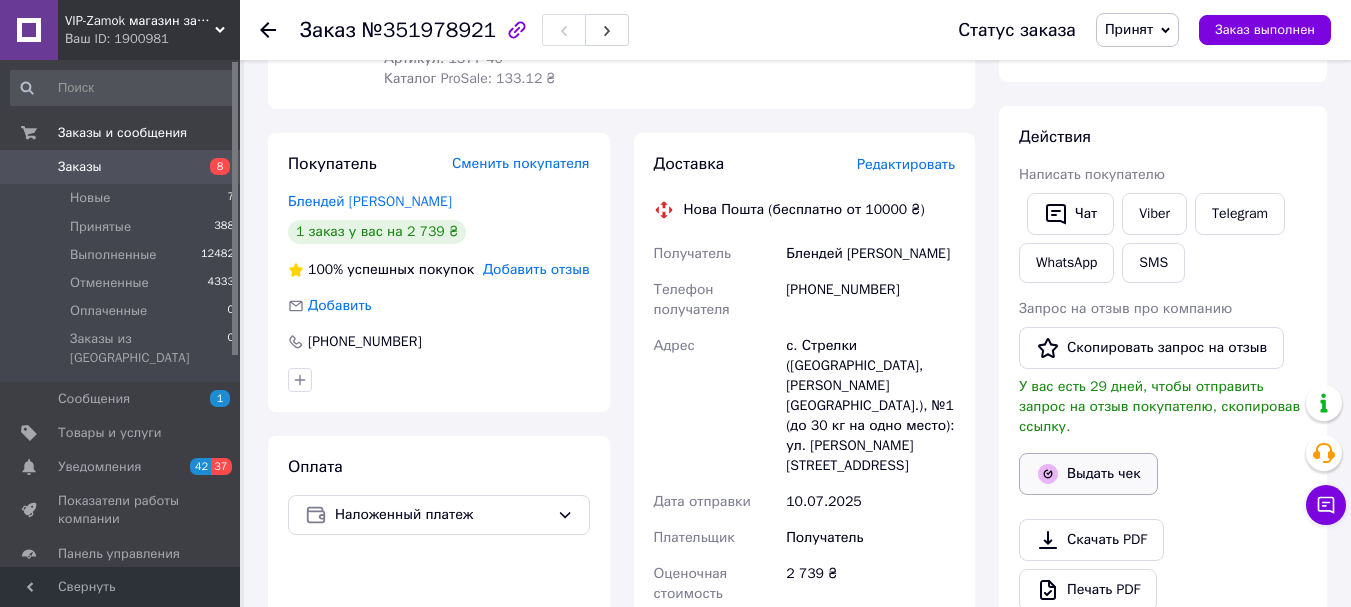 click on "Выдать чек" at bounding box center [1088, 474] 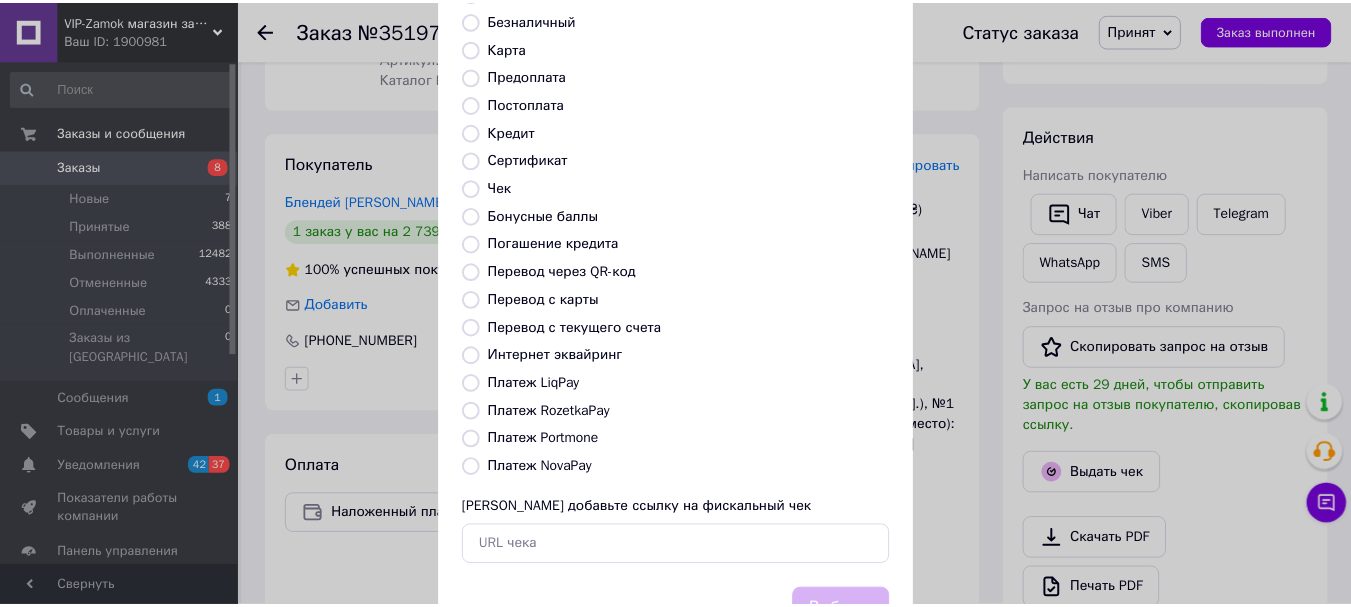 scroll, scrollTop: 252, scrollLeft: 0, axis: vertical 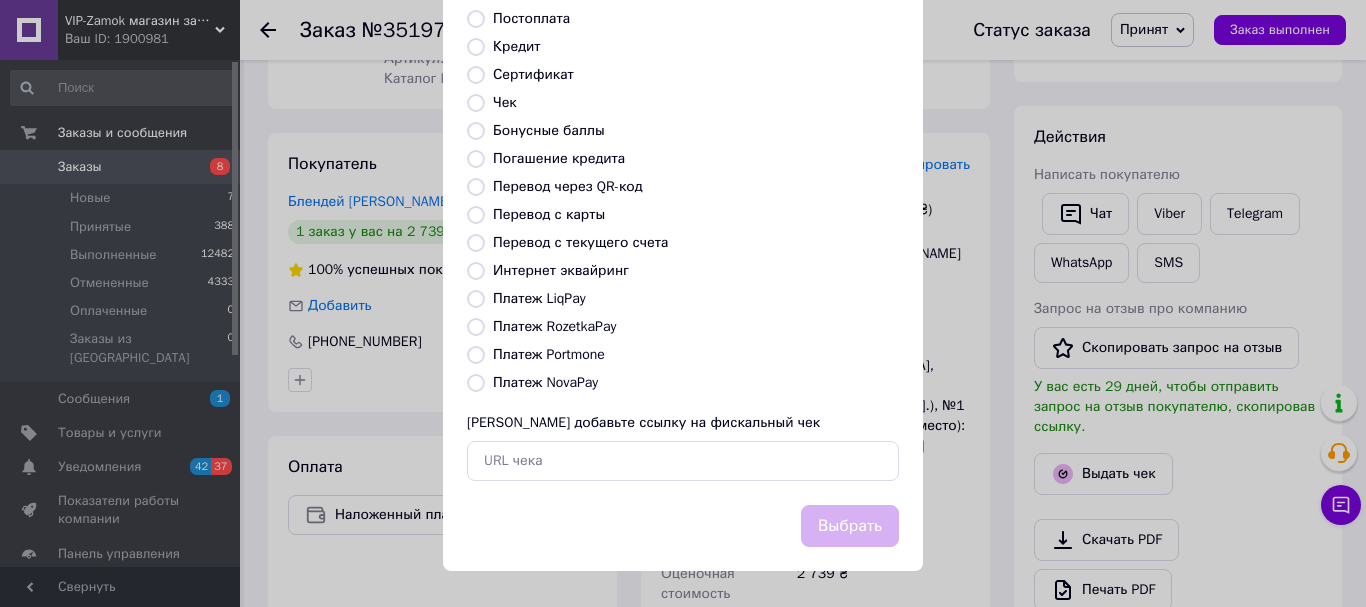 click on "Платеж NovaPay" at bounding box center [545, 382] 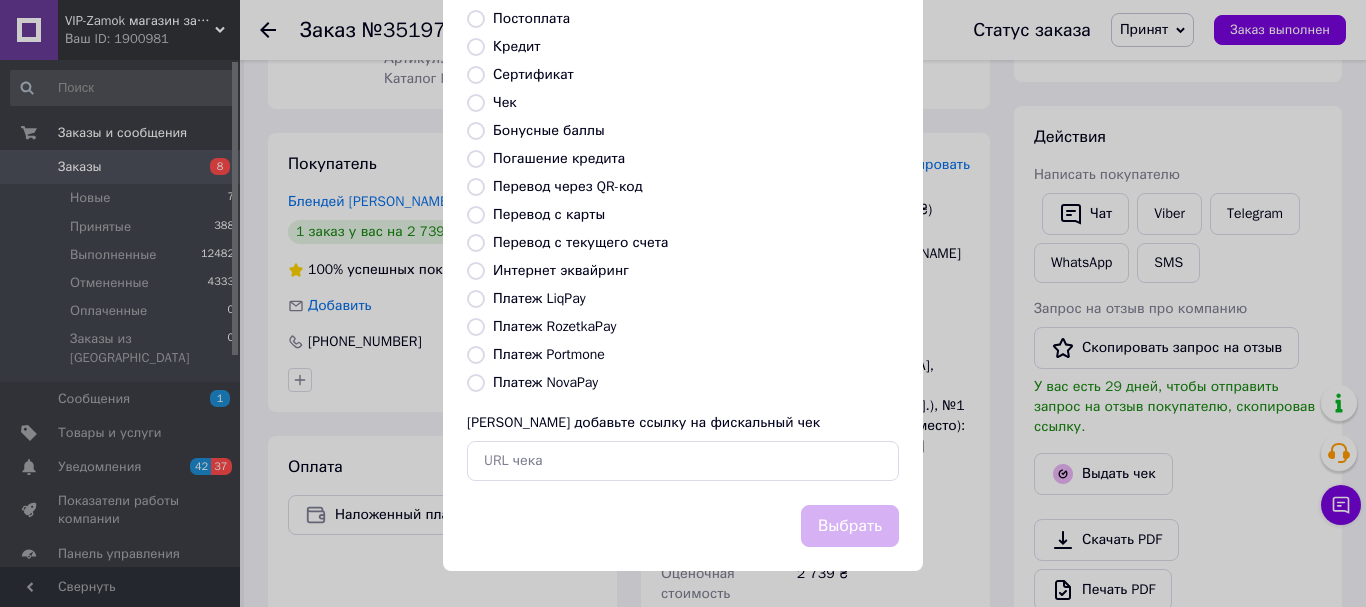radio on "true" 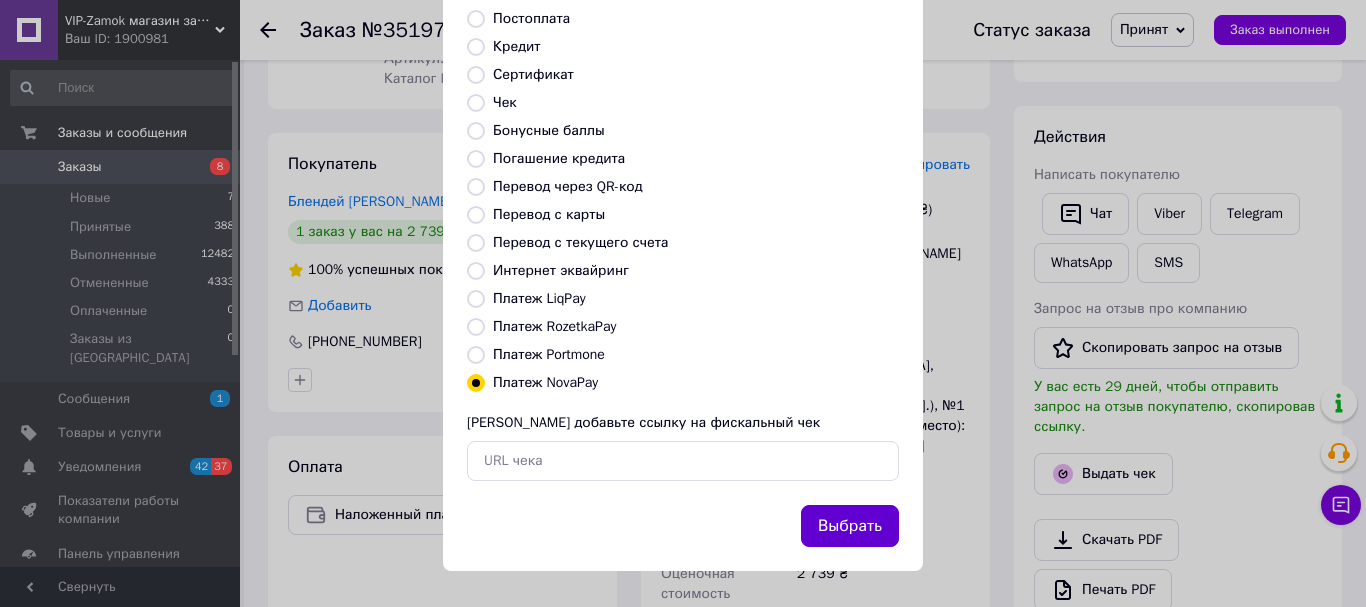 click on "Выбрать" at bounding box center [850, 526] 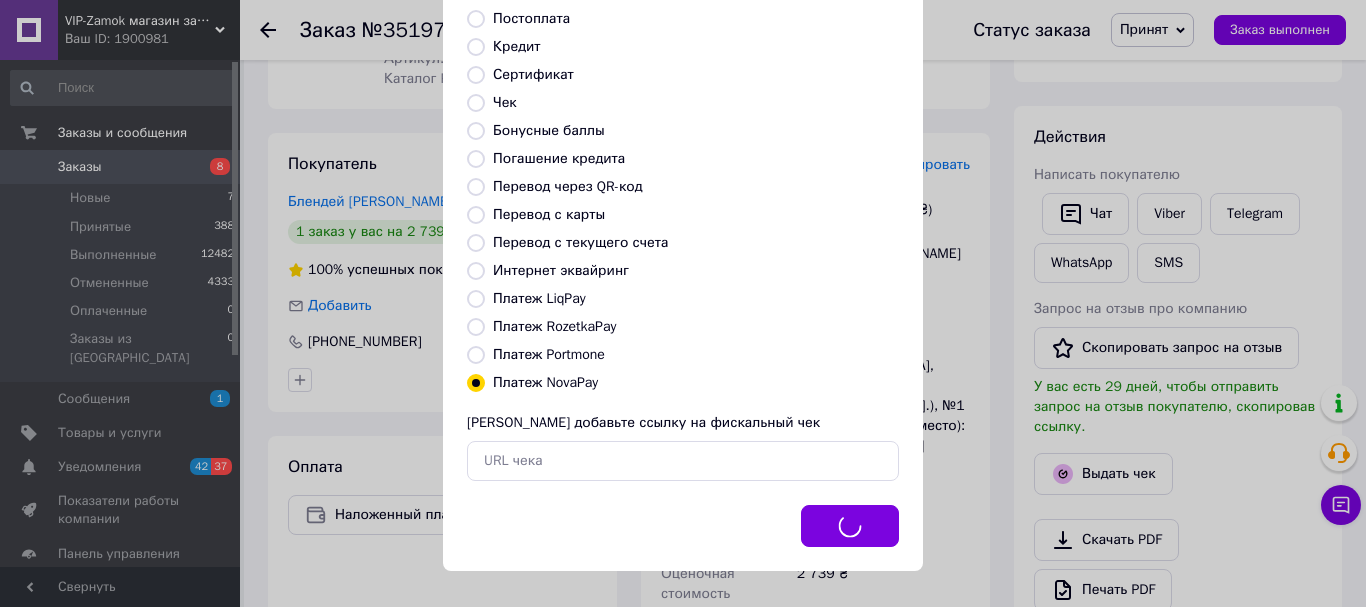 click on "Выдать фискальный чек Выберите тип формы оплаты, который будет указан в чеке Наличные Безналичный Карта Предоплата Постоплата Кредит Сертификат Чек Бонусные баллы Погашение кредита Перевод через QR-код Перевод с карты Перевод с текущего счета Интернет эквайринг Платеж LiqPay Платеж RozetkaPay Платеж Portmone Платеж NovaPay Или добавьте ссылку на фискальный чек Выбрать" at bounding box center [683, 177] 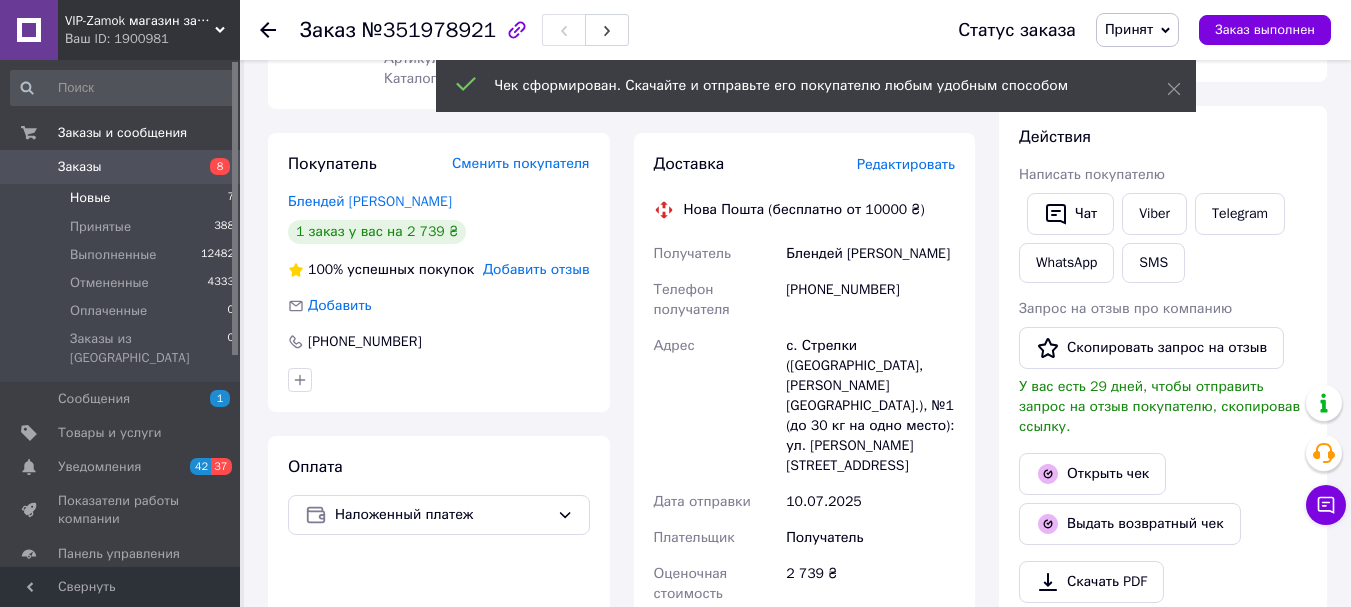 click on "Новые 7" at bounding box center (123, 198) 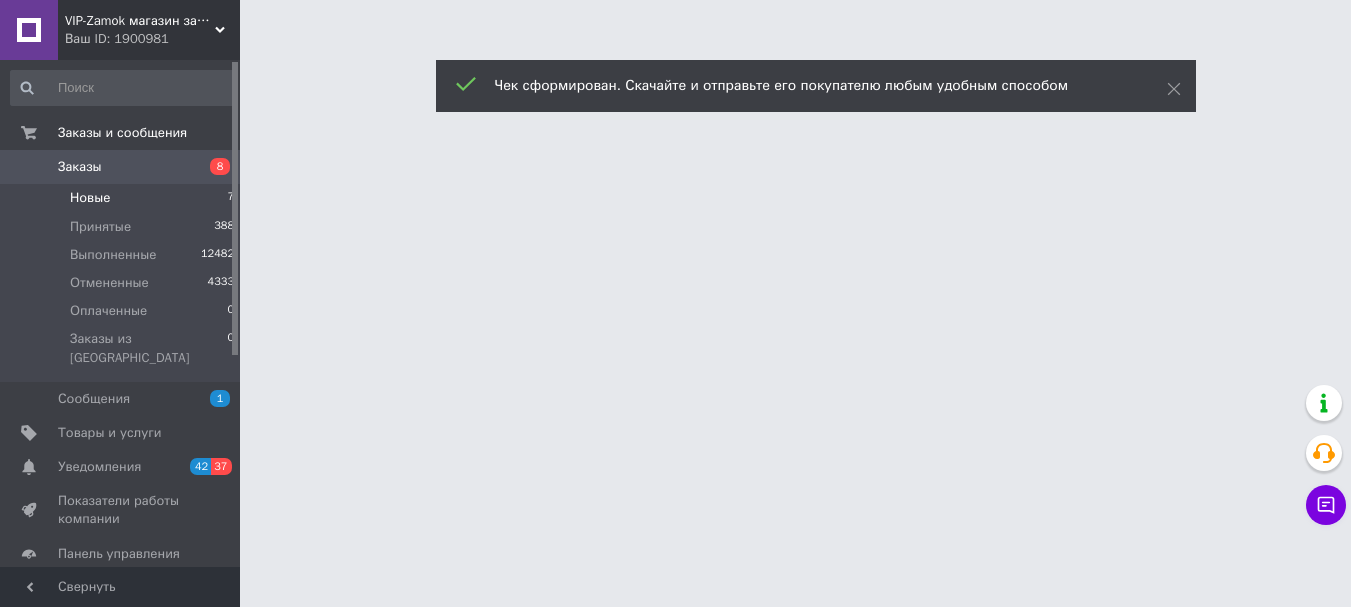 scroll, scrollTop: 0, scrollLeft: 0, axis: both 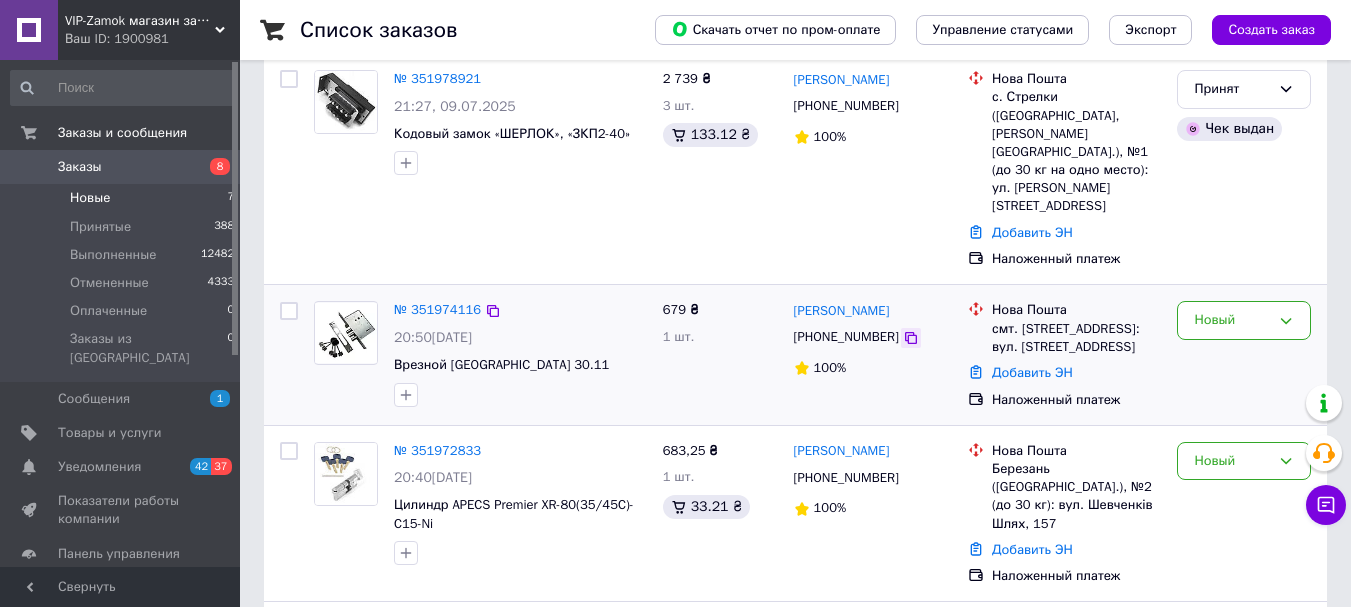 click 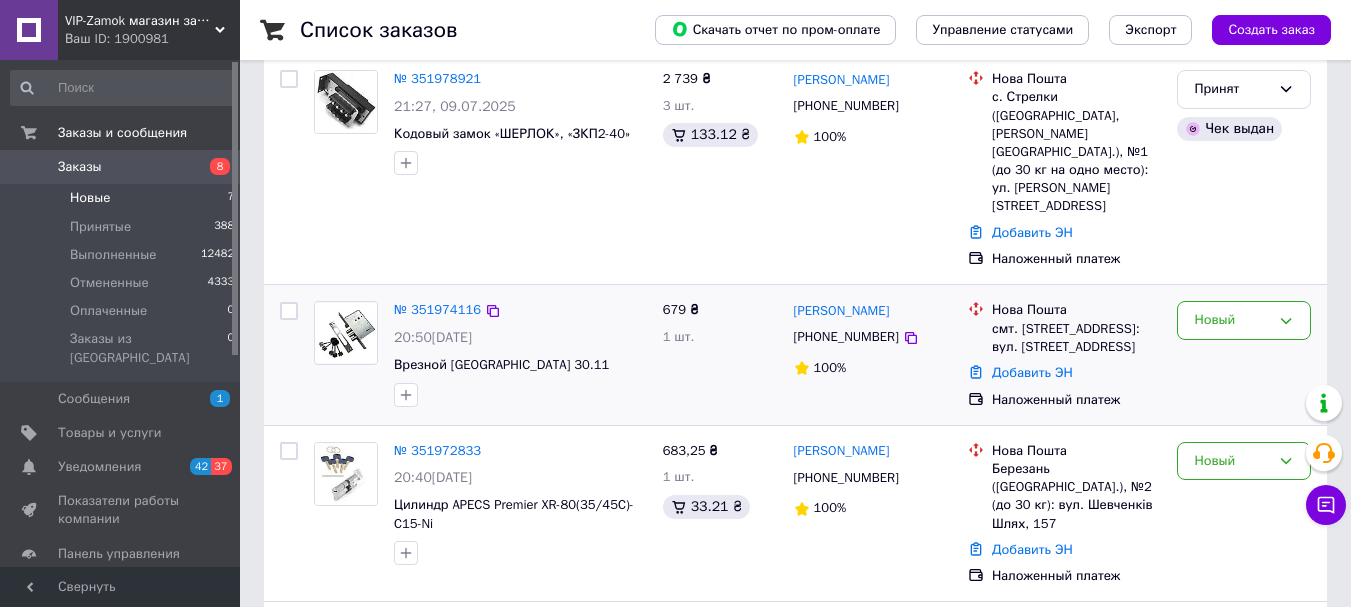 click on "679 ₴ 1 шт." at bounding box center [720, 354] 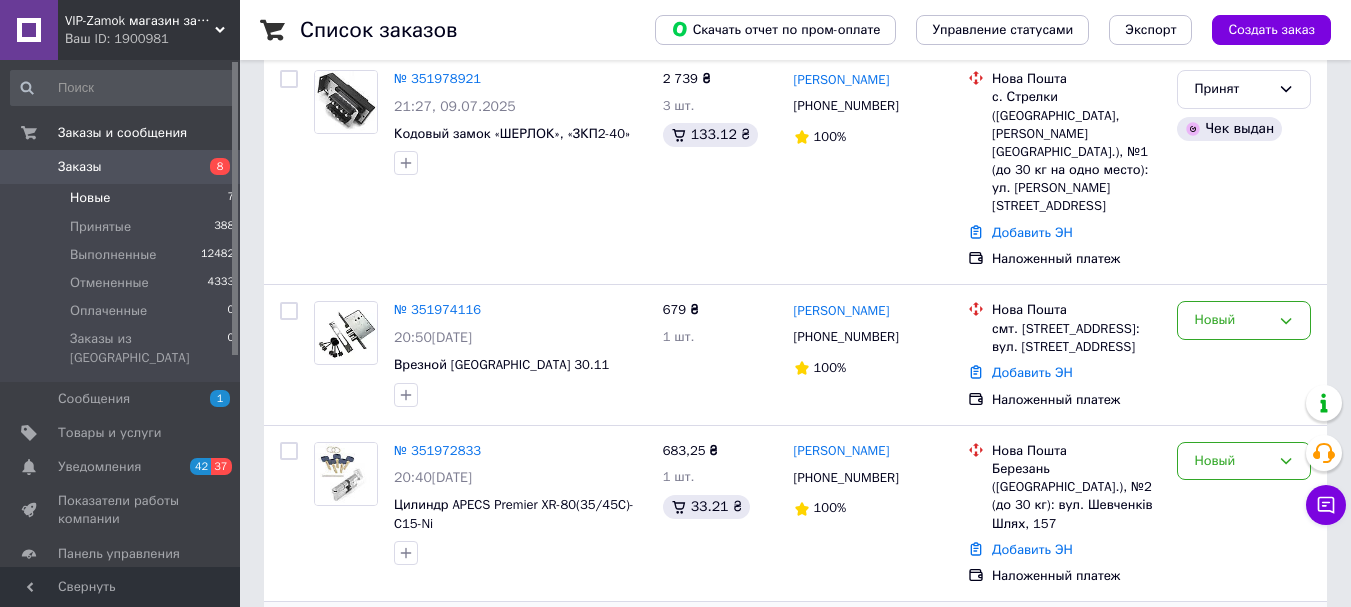 click on "Замок врезной с ручкой Avers 0823/60-NI" at bounding box center [518, 691] 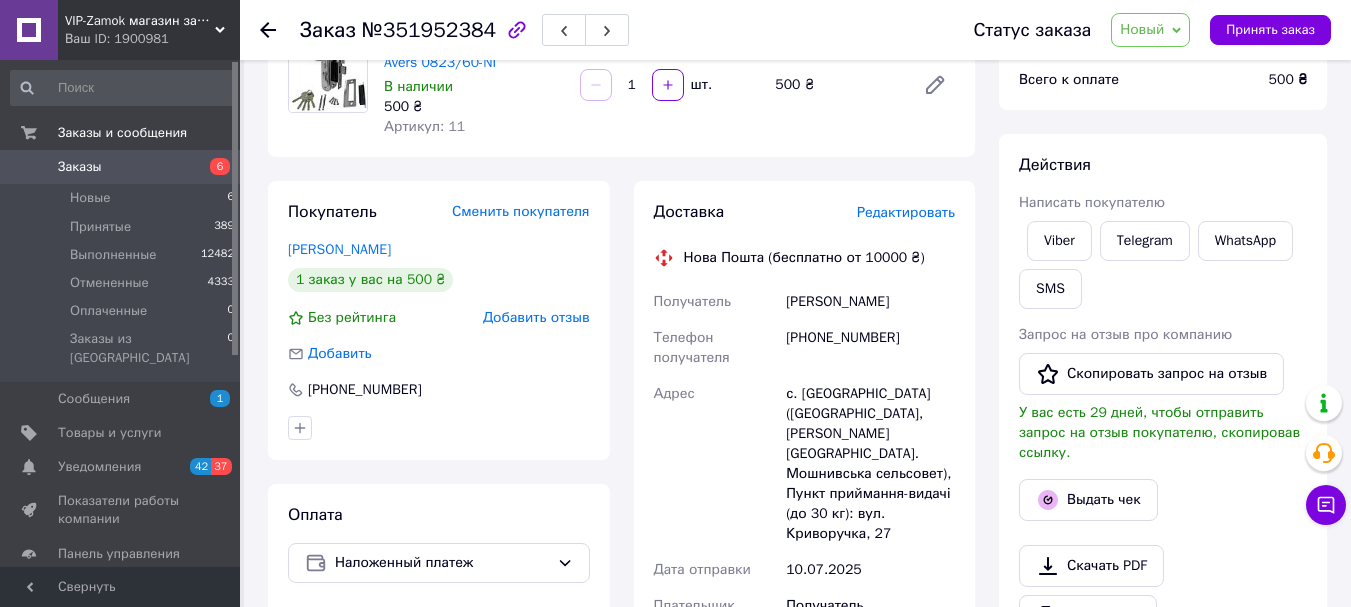scroll, scrollTop: 233, scrollLeft: 0, axis: vertical 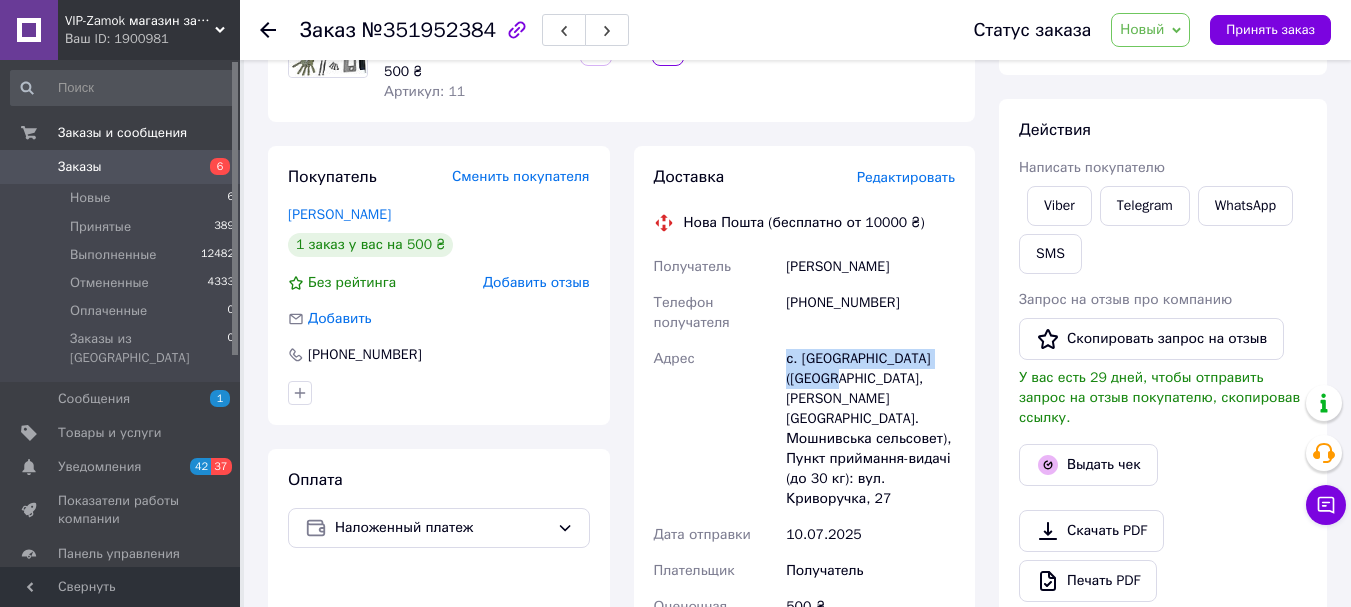 drag, startPoint x: 811, startPoint y: 384, endPoint x: 782, endPoint y: 354, distance: 41.725292 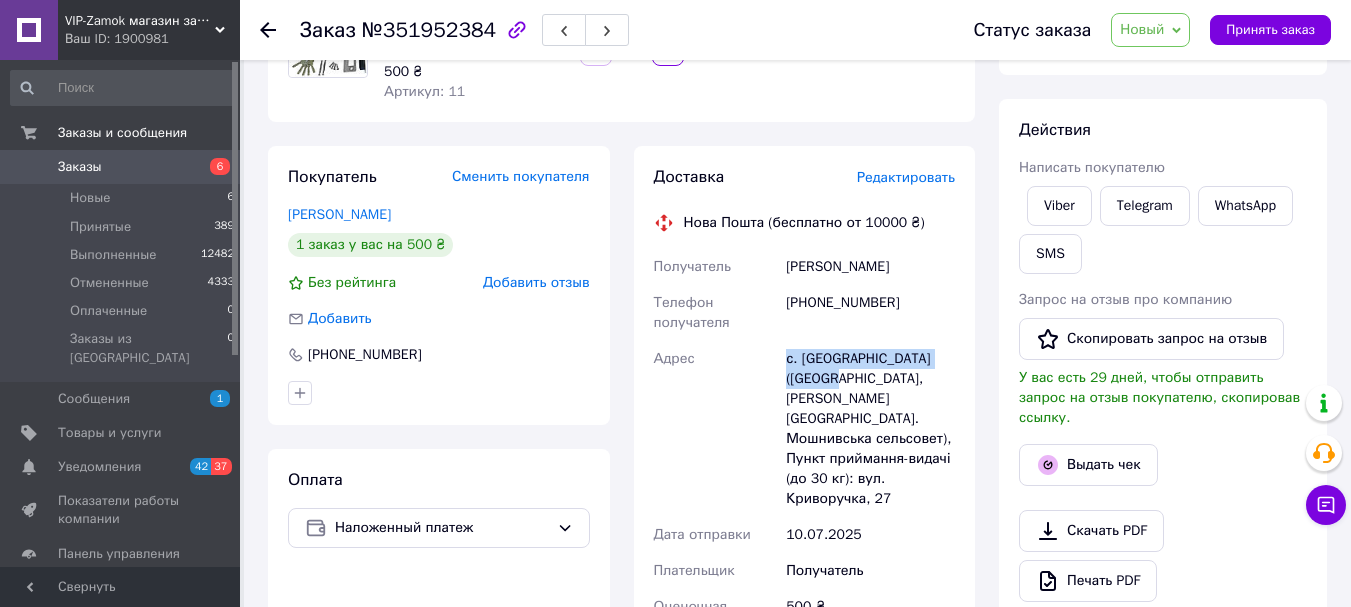 copy on "с. Березняки (Черкасская обл" 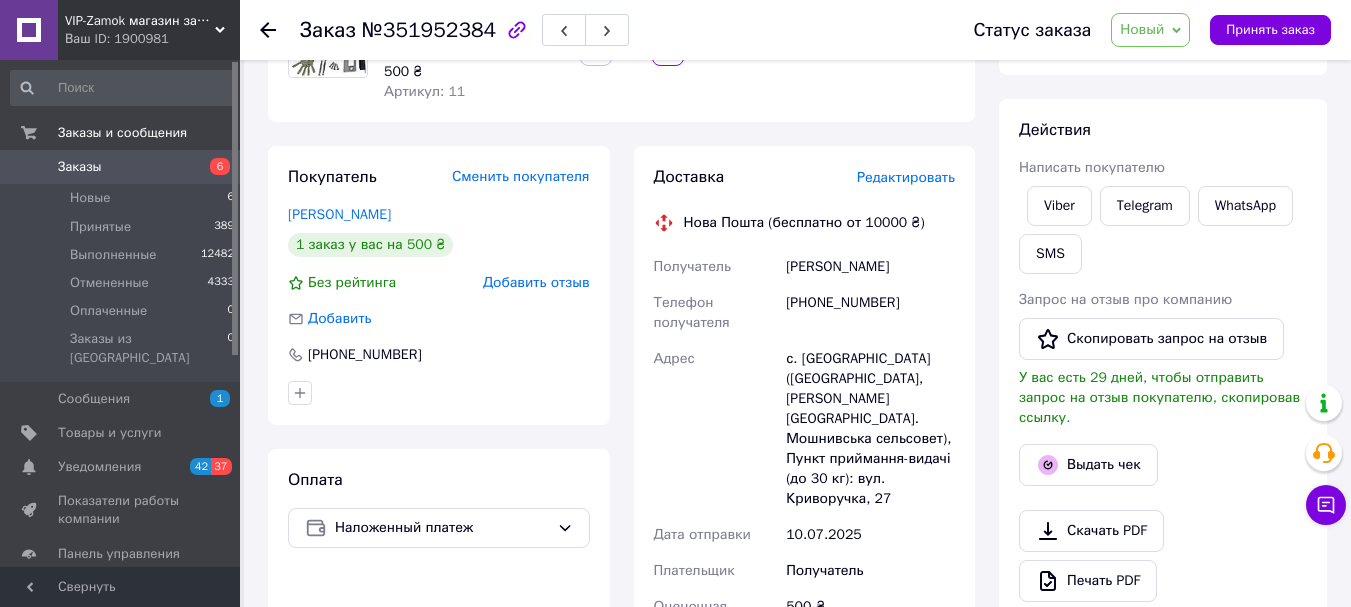 click 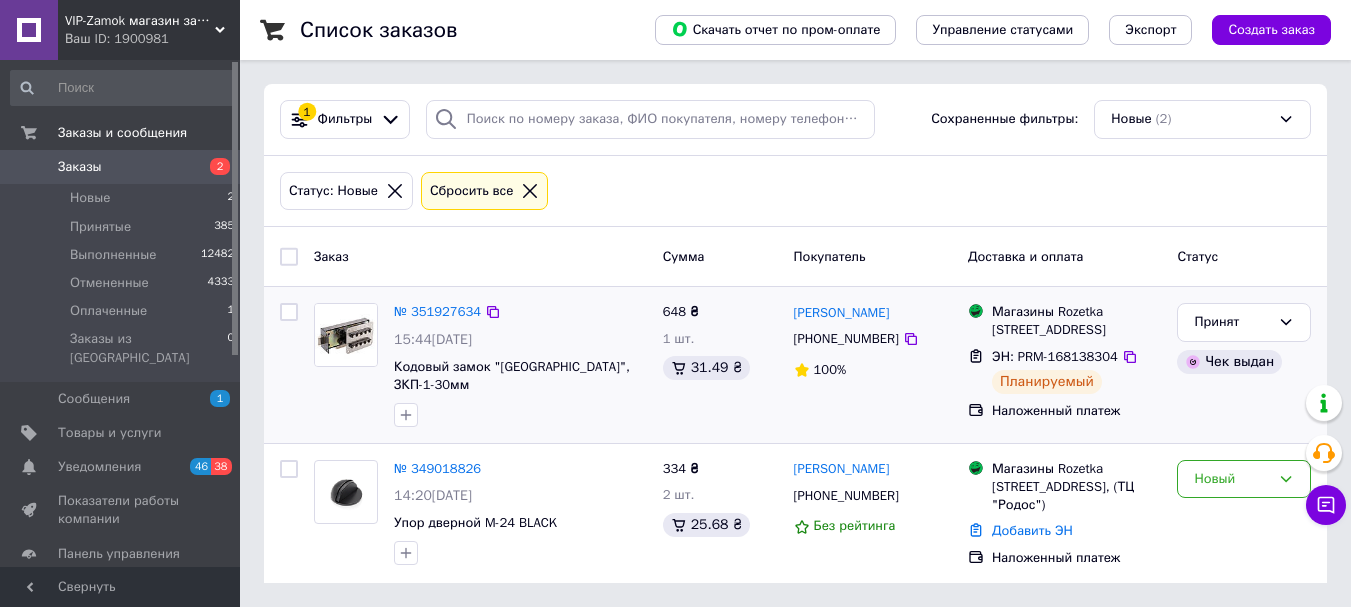 scroll, scrollTop: 12, scrollLeft: 0, axis: vertical 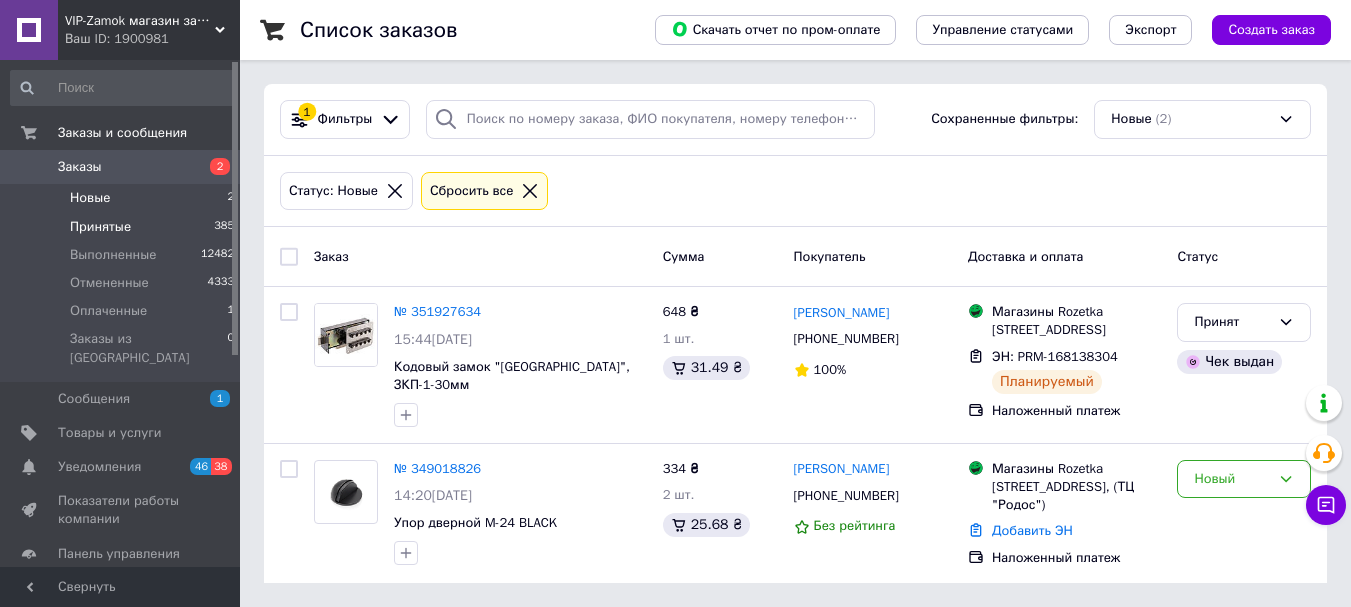 click on "Принятые 385" at bounding box center (123, 227) 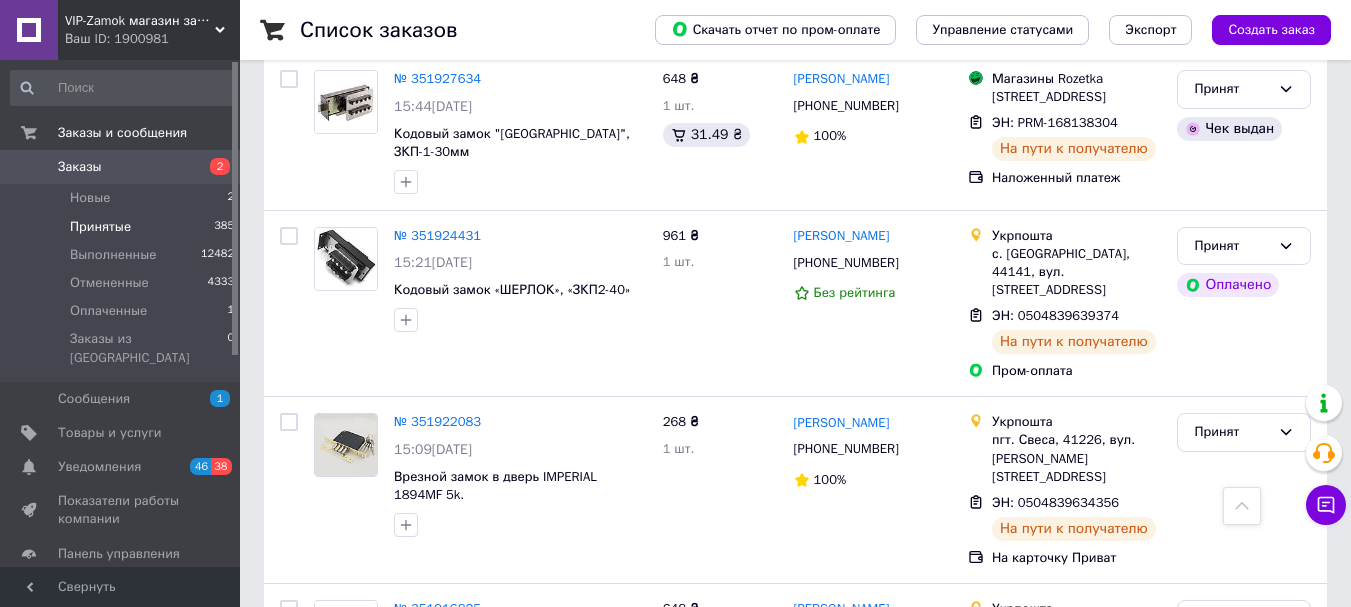 scroll, scrollTop: 700, scrollLeft: 0, axis: vertical 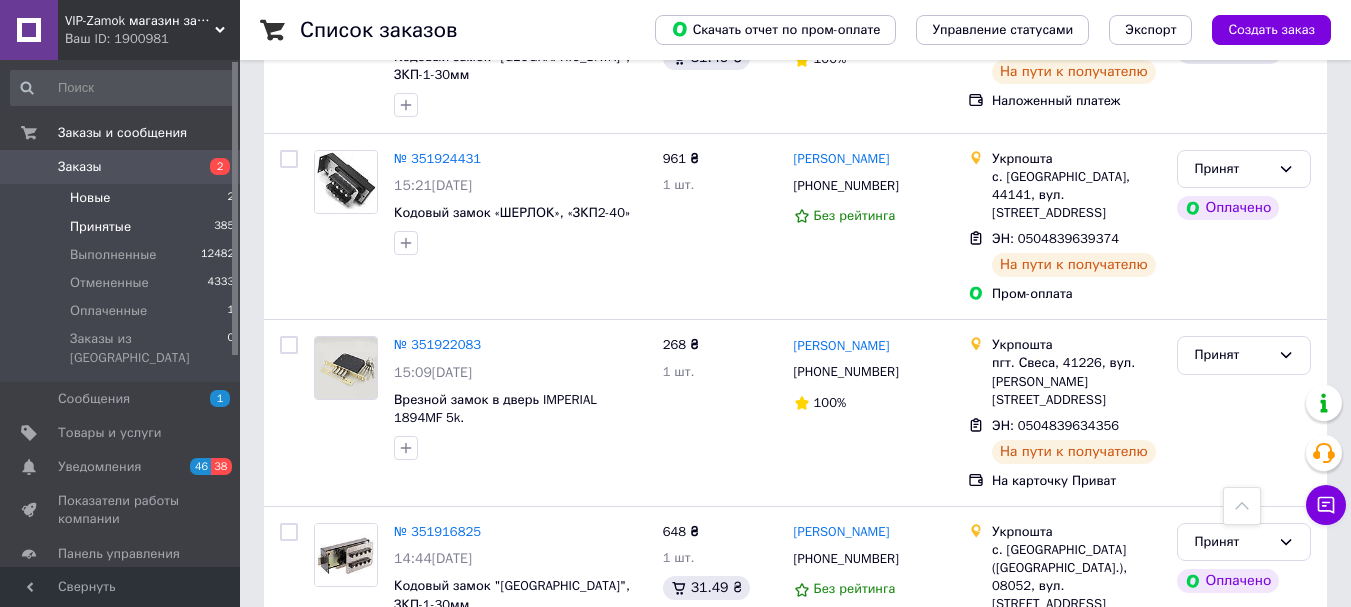 click on "Новые 2" at bounding box center [123, 198] 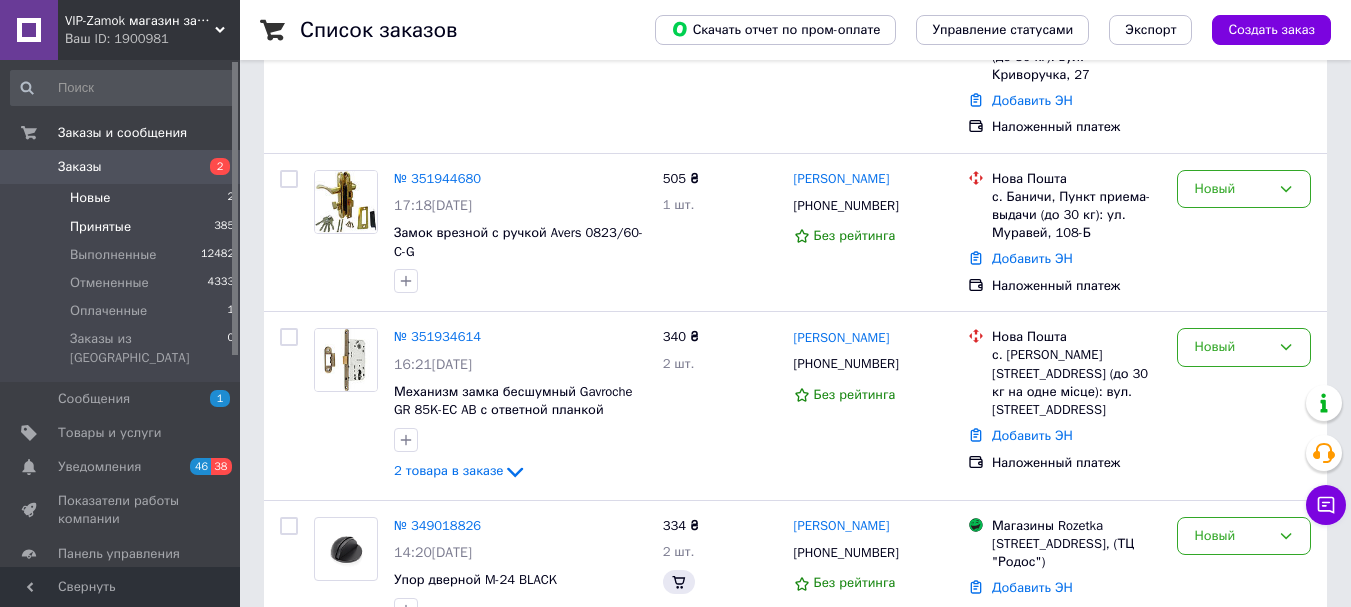 scroll, scrollTop: 0, scrollLeft: 0, axis: both 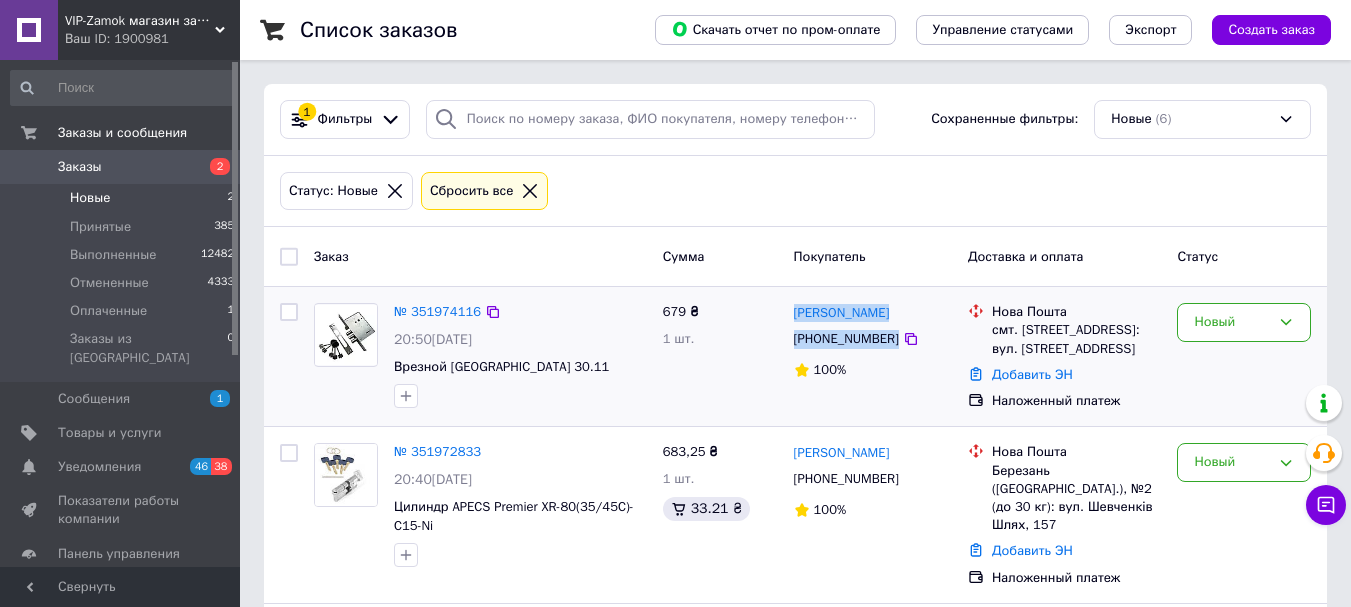 drag, startPoint x: 926, startPoint y: 344, endPoint x: 790, endPoint y: 313, distance: 139.48836 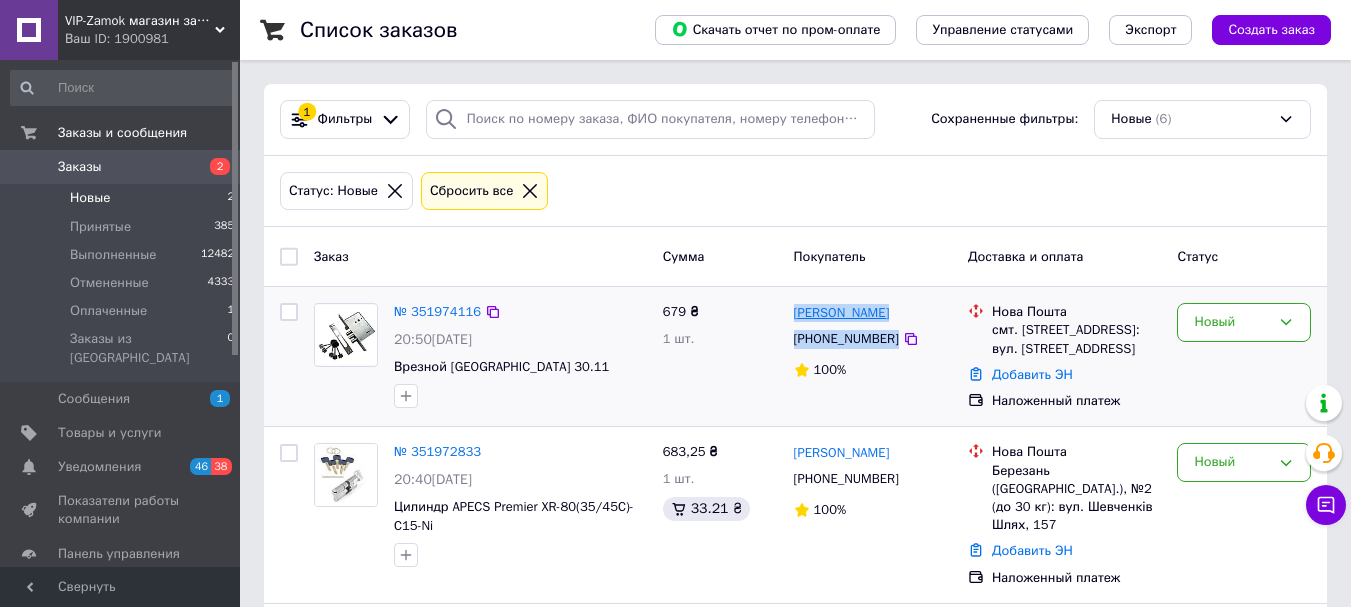 copy on "Іванна  Федина  +380686331700" 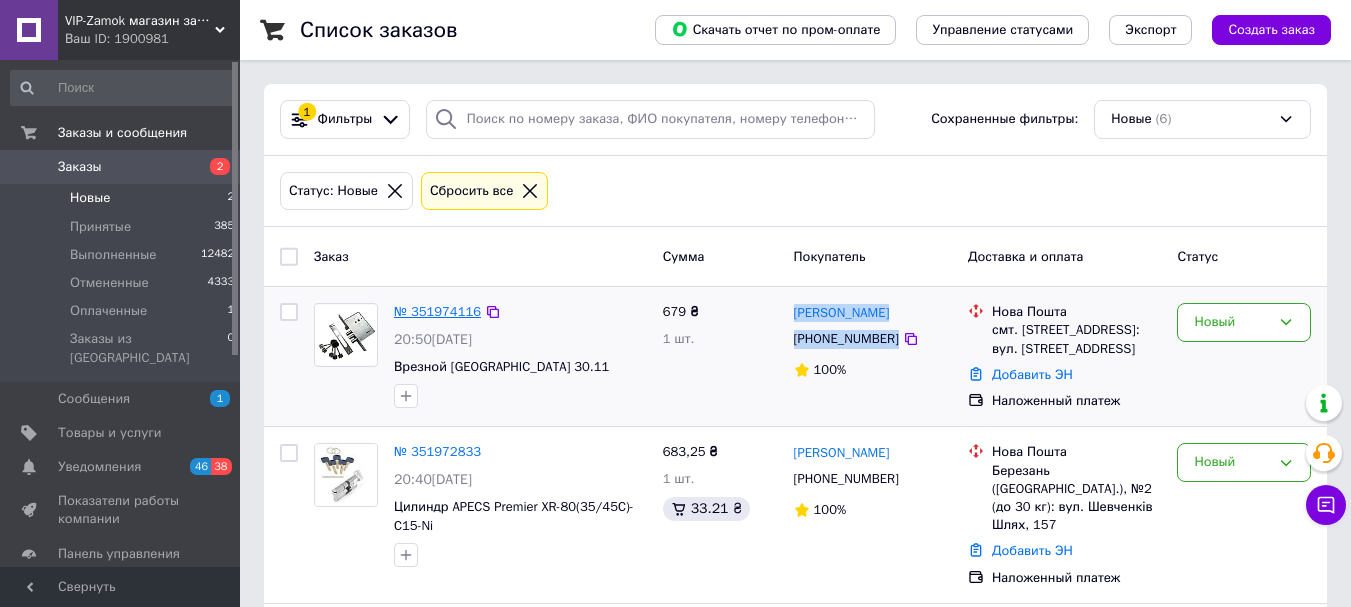 click on "№ 351974116" at bounding box center (437, 311) 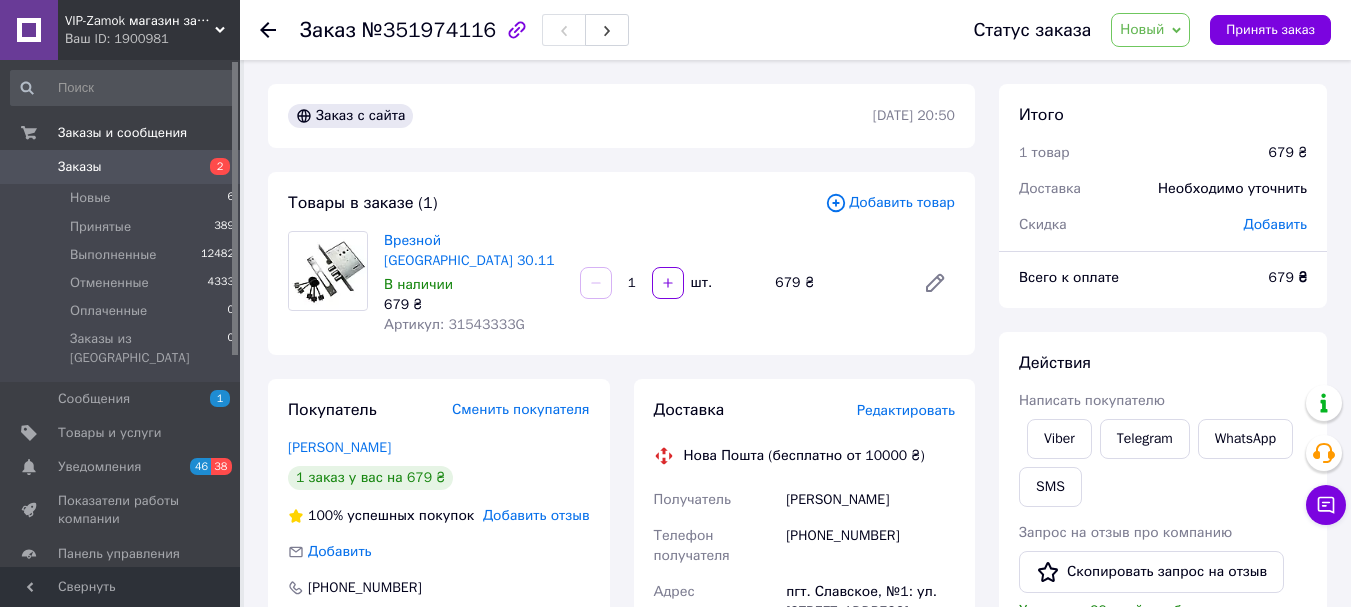 click on "Новый" at bounding box center [1150, 30] 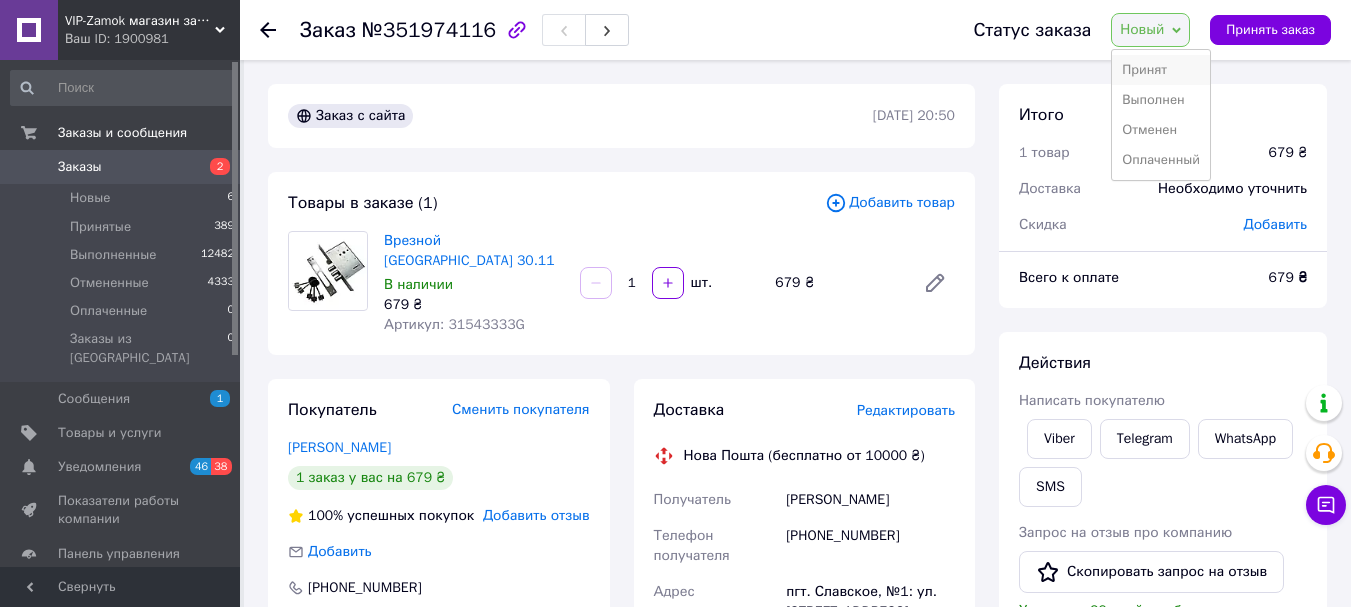 click on "Принят" at bounding box center (1161, 70) 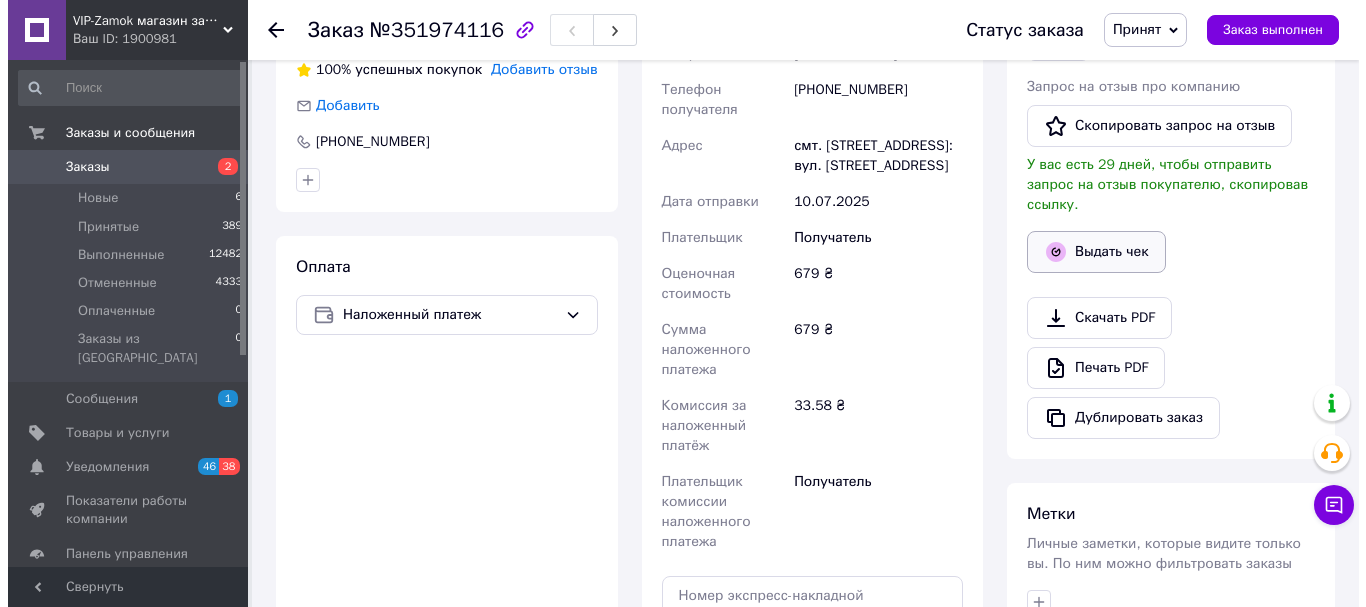 scroll, scrollTop: 292, scrollLeft: 0, axis: vertical 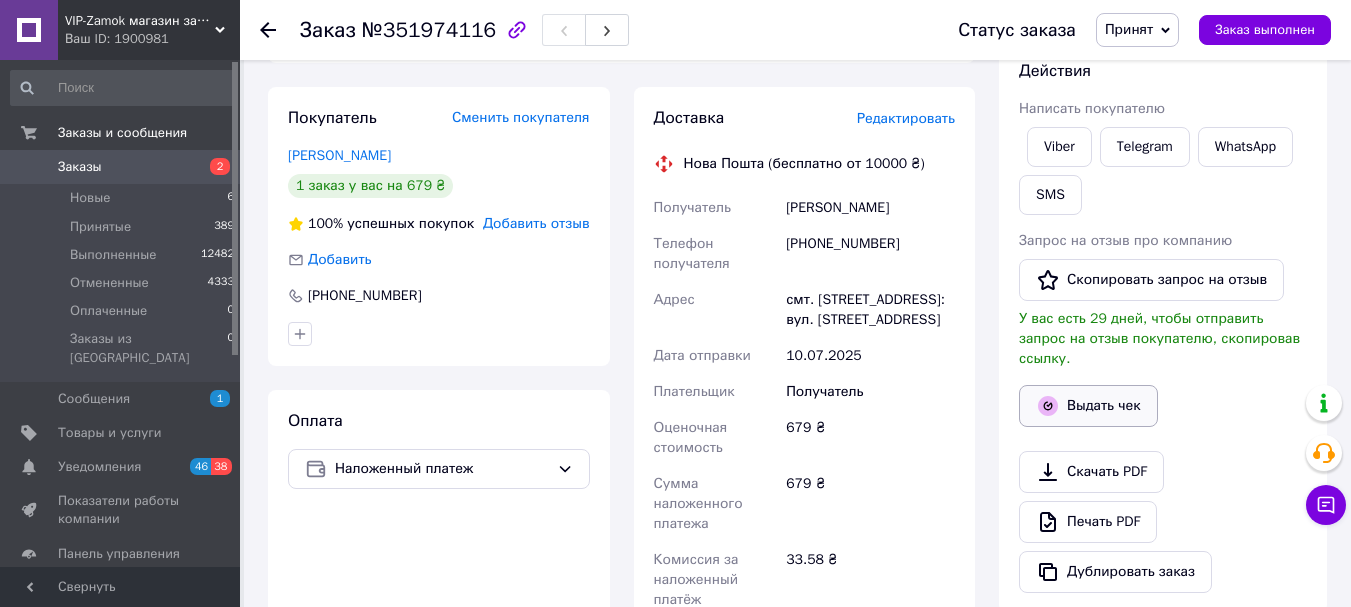 click on "Выдать чек" at bounding box center (1088, 406) 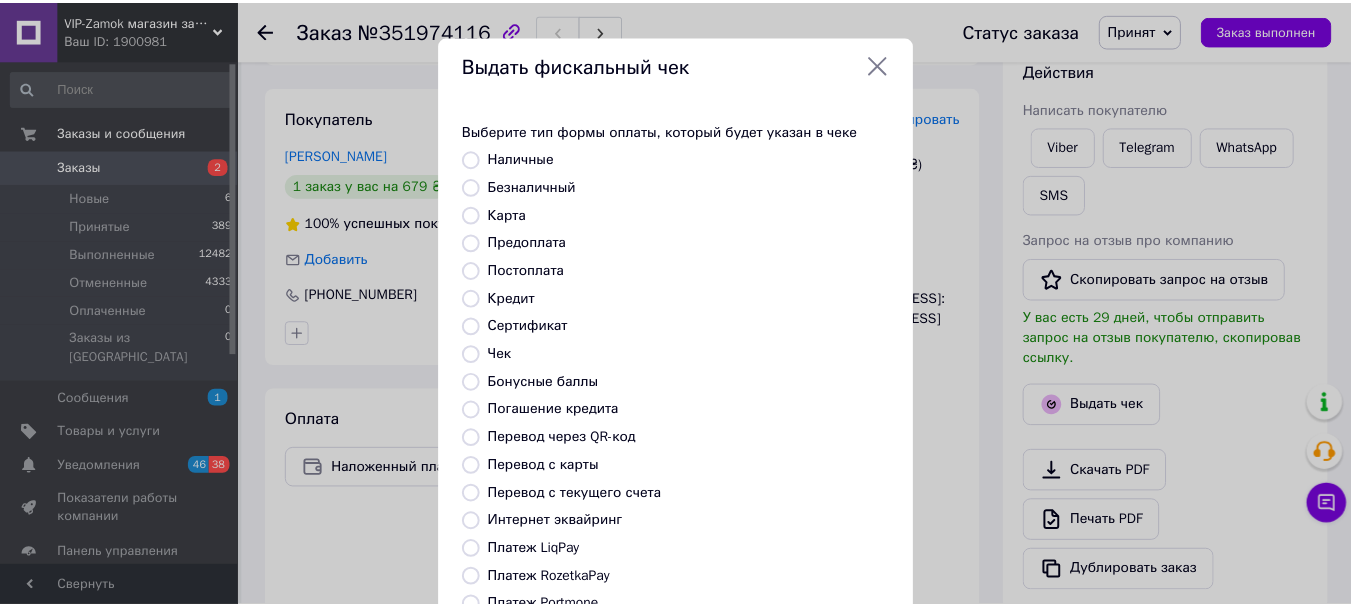 scroll, scrollTop: 252, scrollLeft: 0, axis: vertical 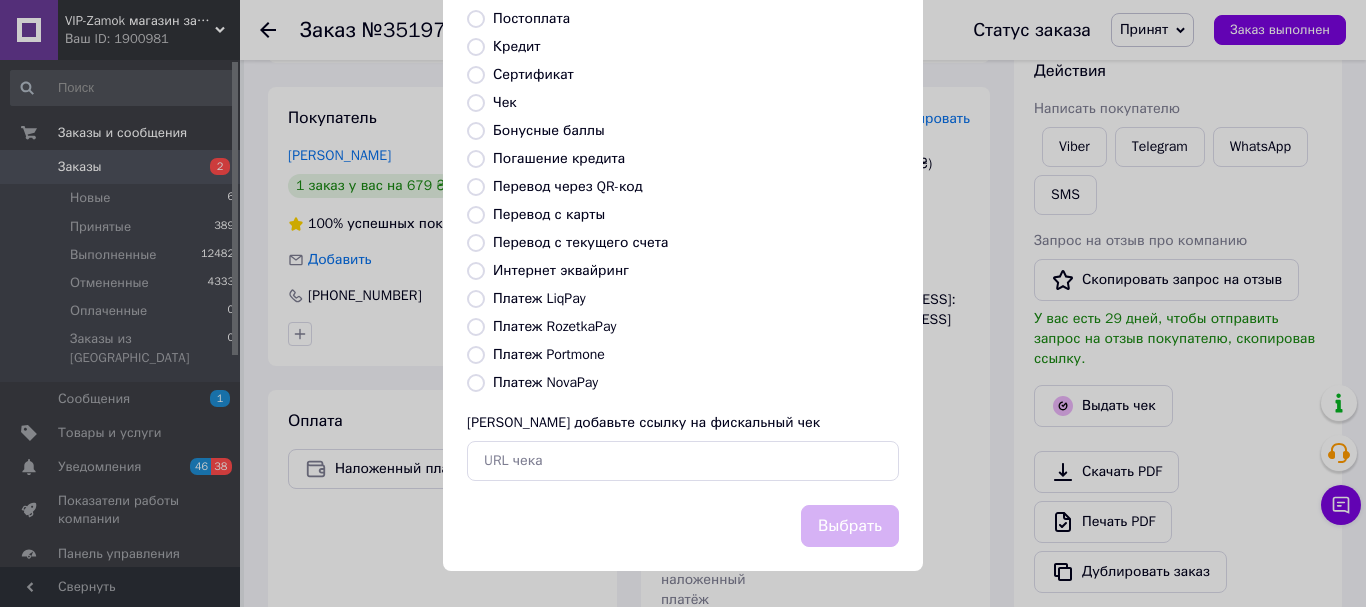 click on "Платеж NovaPay" at bounding box center [545, 382] 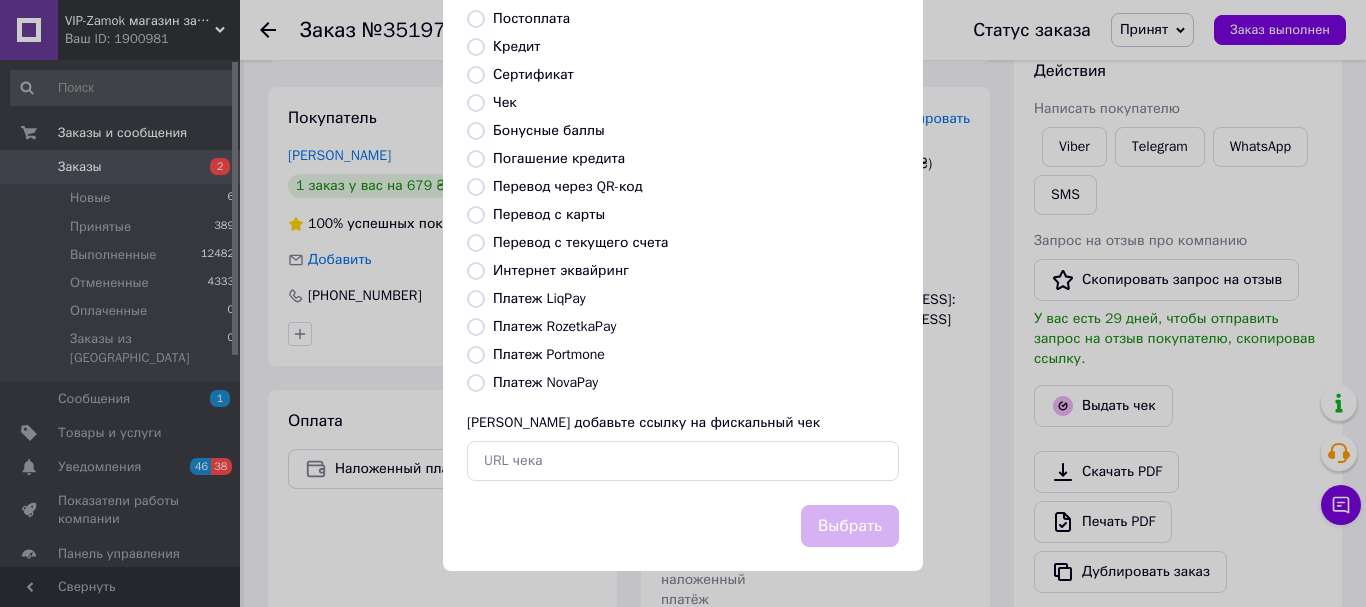 radio on "true" 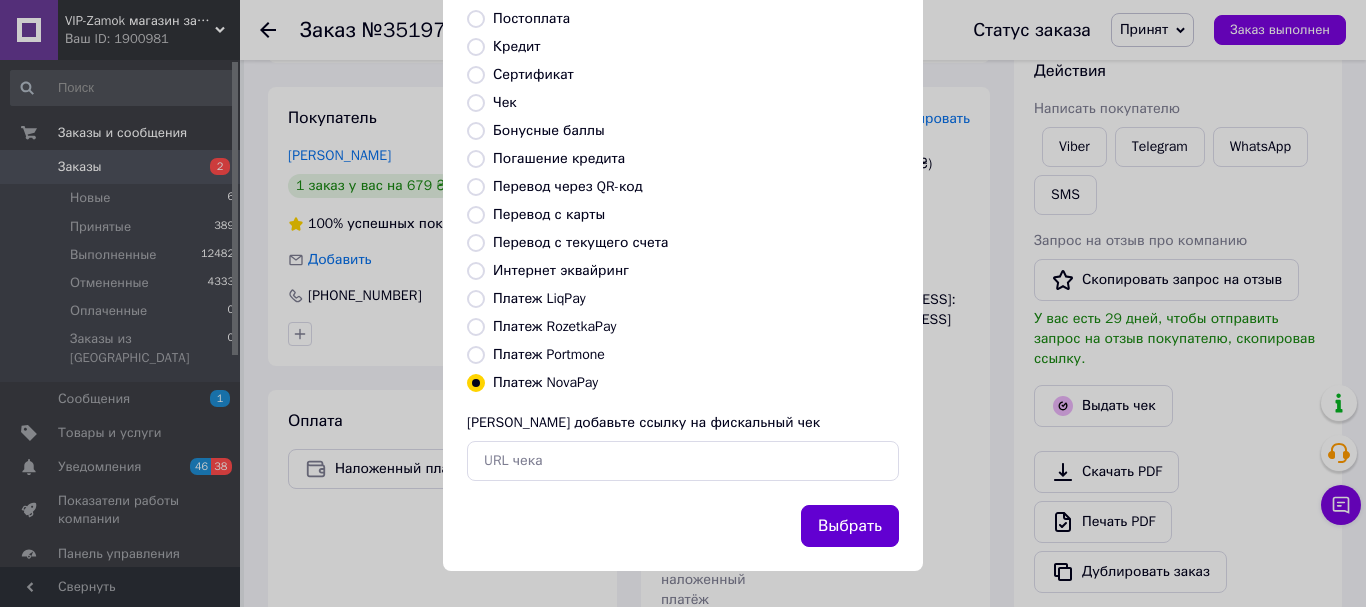 click on "Выбрать" at bounding box center [850, 526] 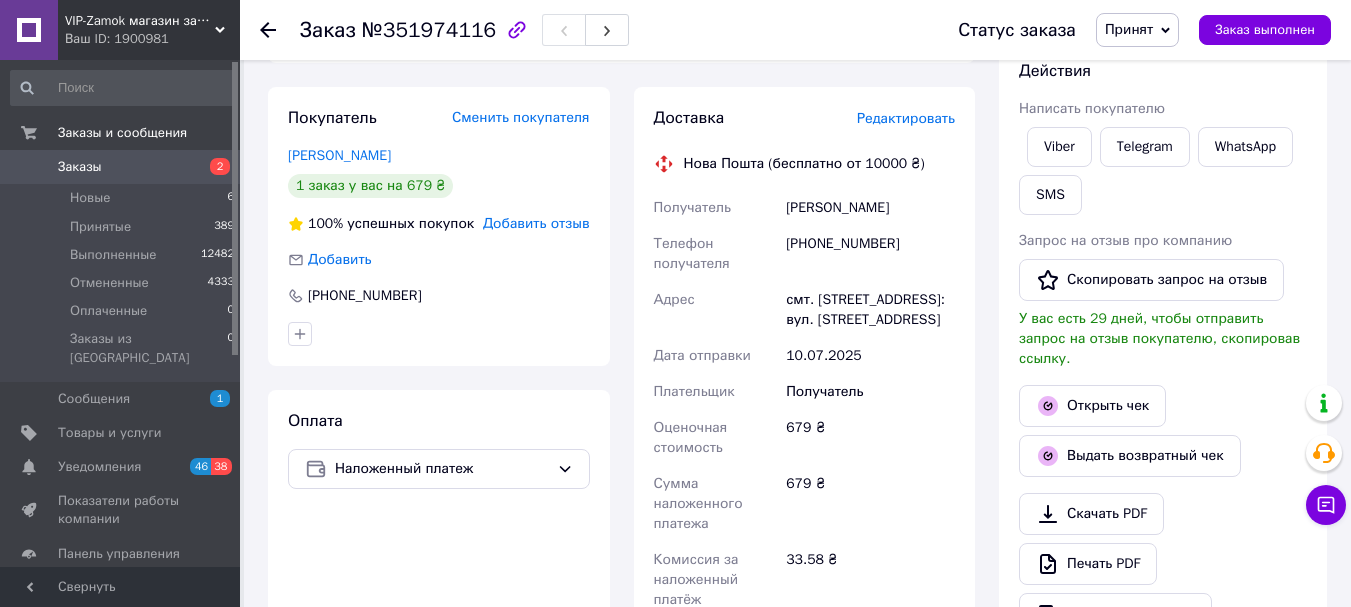 click at bounding box center [280, 30] 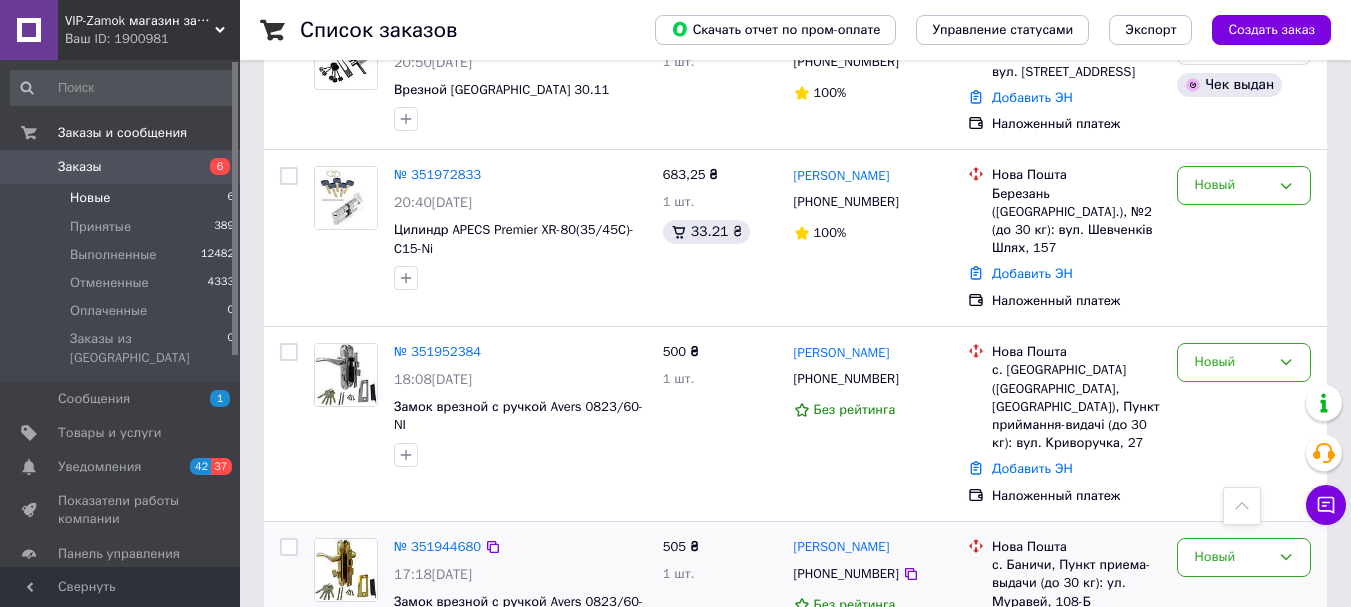 scroll, scrollTop: 233, scrollLeft: 0, axis: vertical 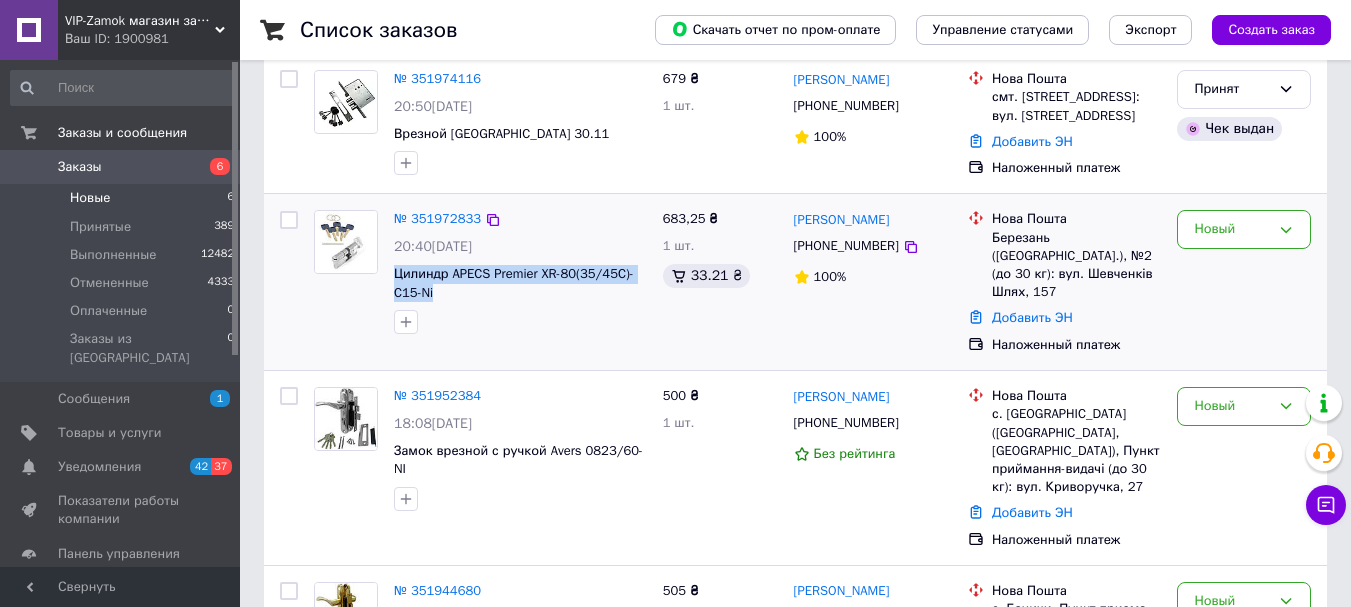 drag, startPoint x: 490, startPoint y: 297, endPoint x: 388, endPoint y: 270, distance: 105.51303 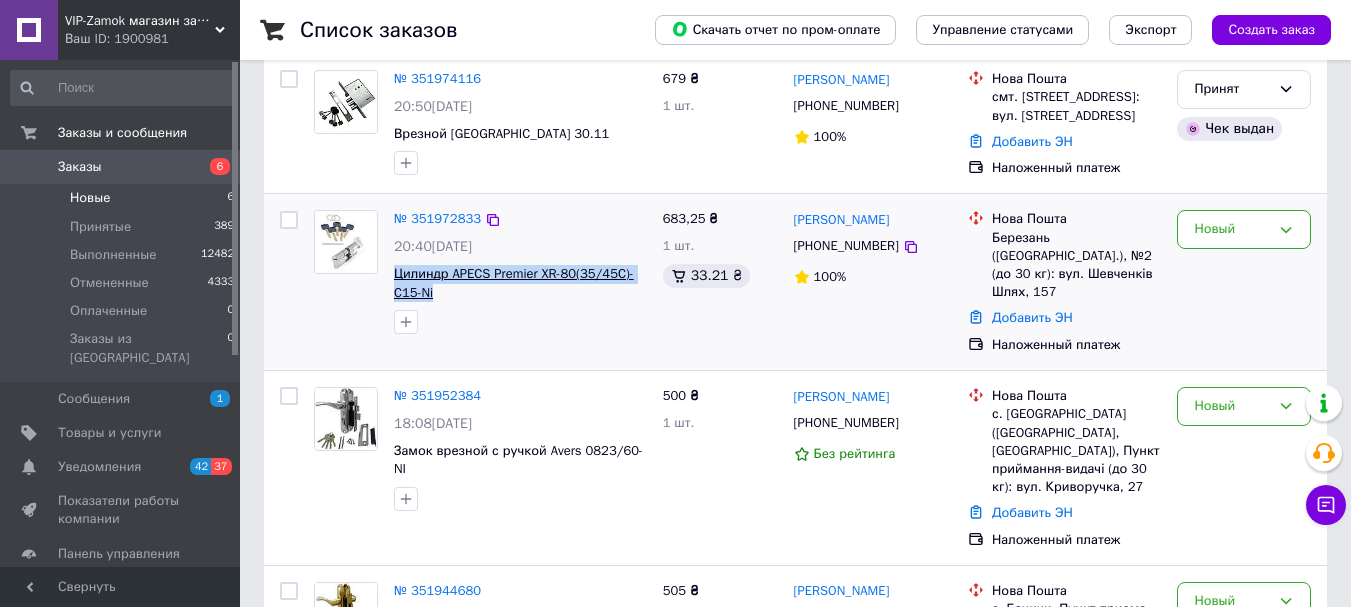 copy on "Цилиндр APECS Premier XR-80(35/45C)-C15-Ni" 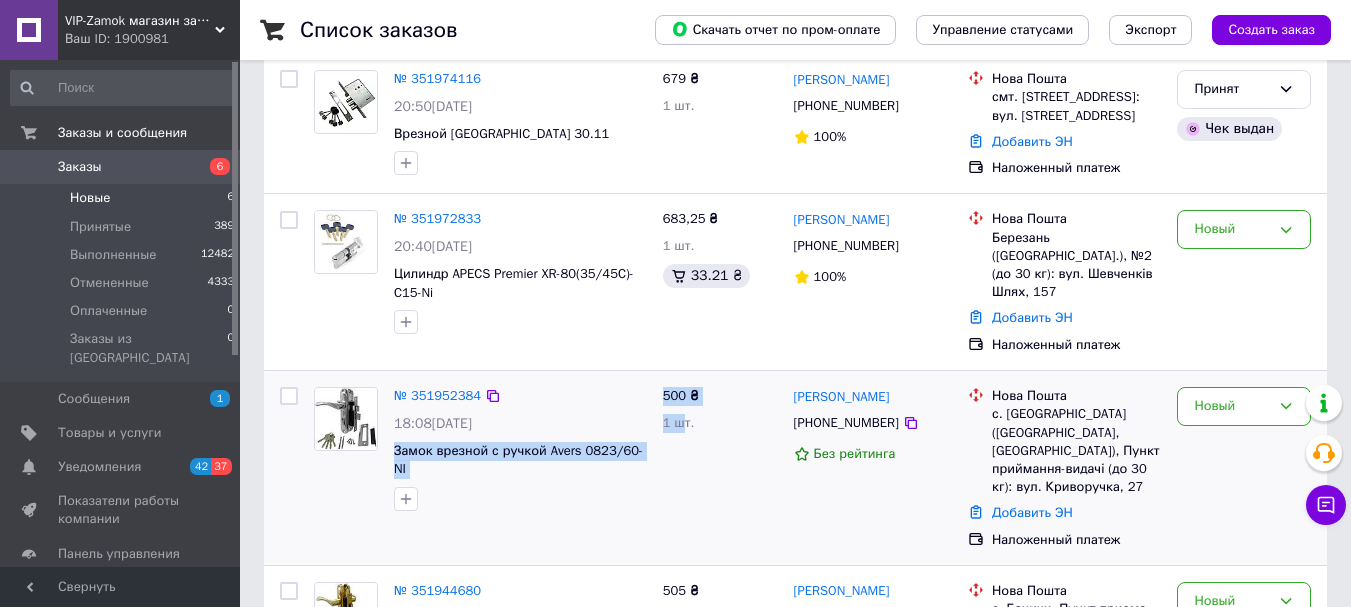 drag, startPoint x: 680, startPoint y: 430, endPoint x: 391, endPoint y: 431, distance: 289.00174 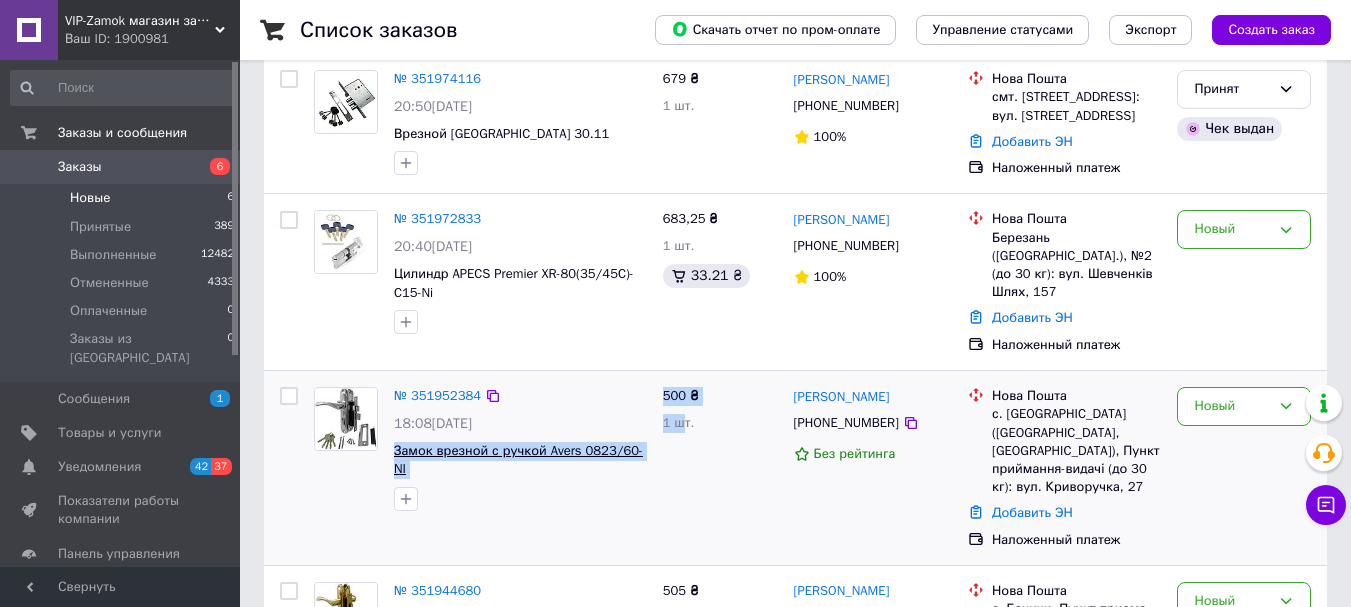 copy on "Замок врезной с ручкой Avers 0823/60-NI 500 ₴ 1 ш" 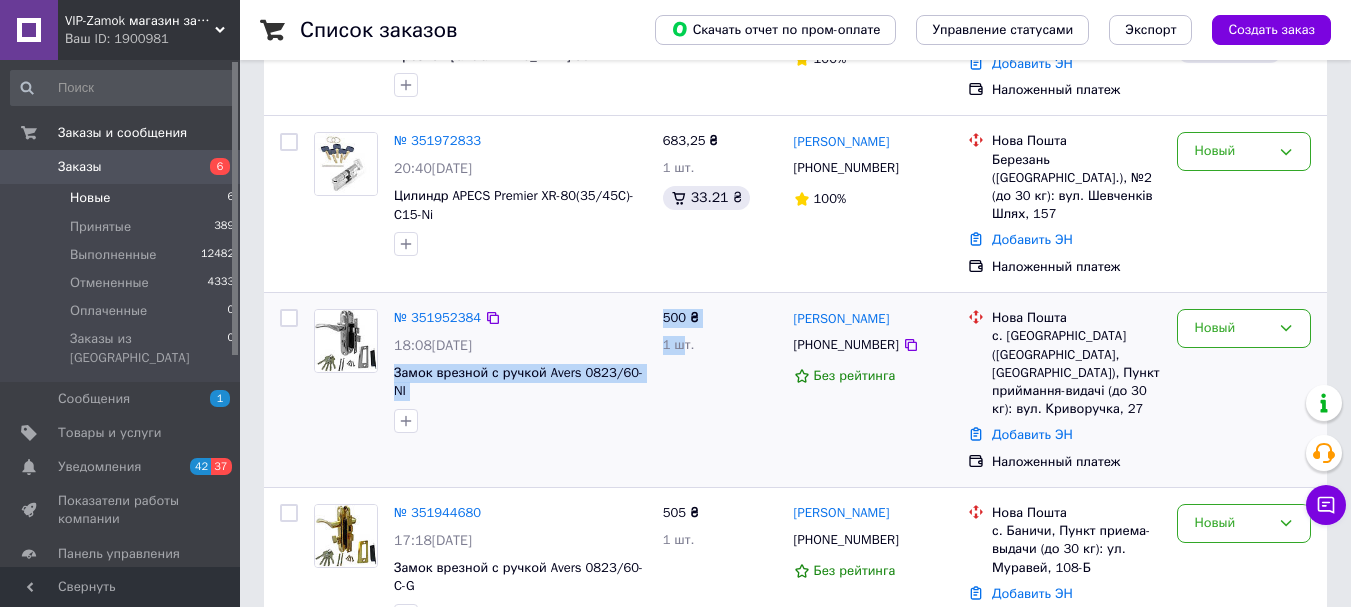 scroll, scrollTop: 700, scrollLeft: 0, axis: vertical 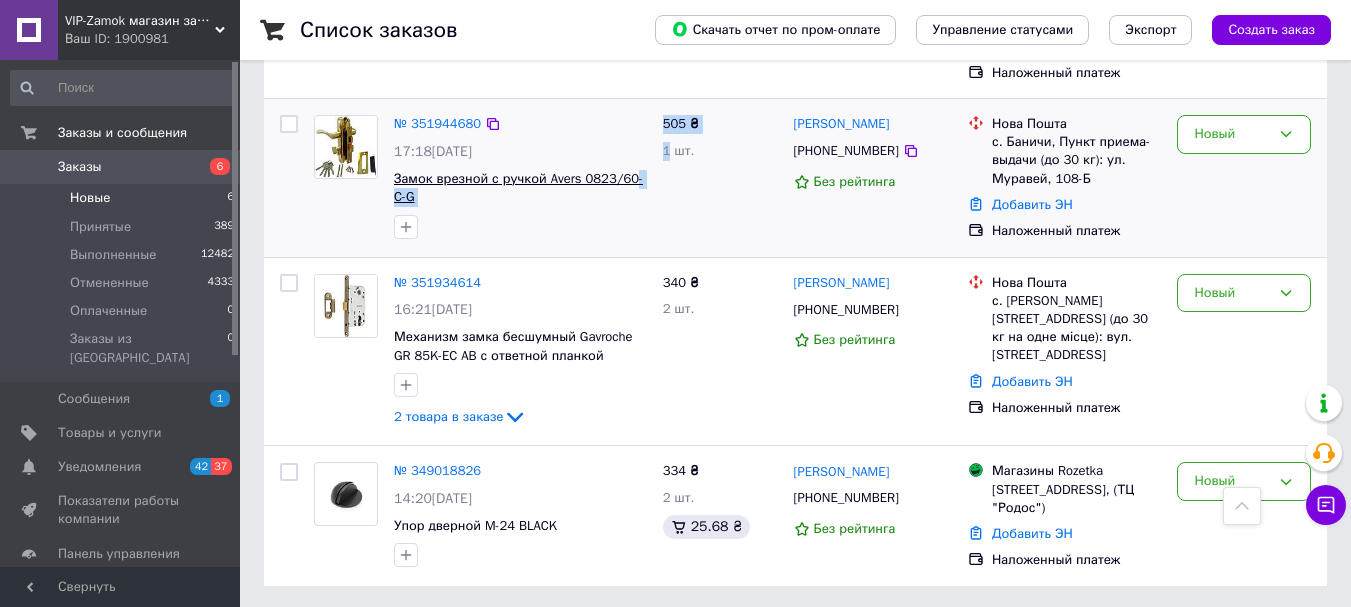 drag, startPoint x: 670, startPoint y: 176, endPoint x: 627, endPoint y: 180, distance: 43.185646 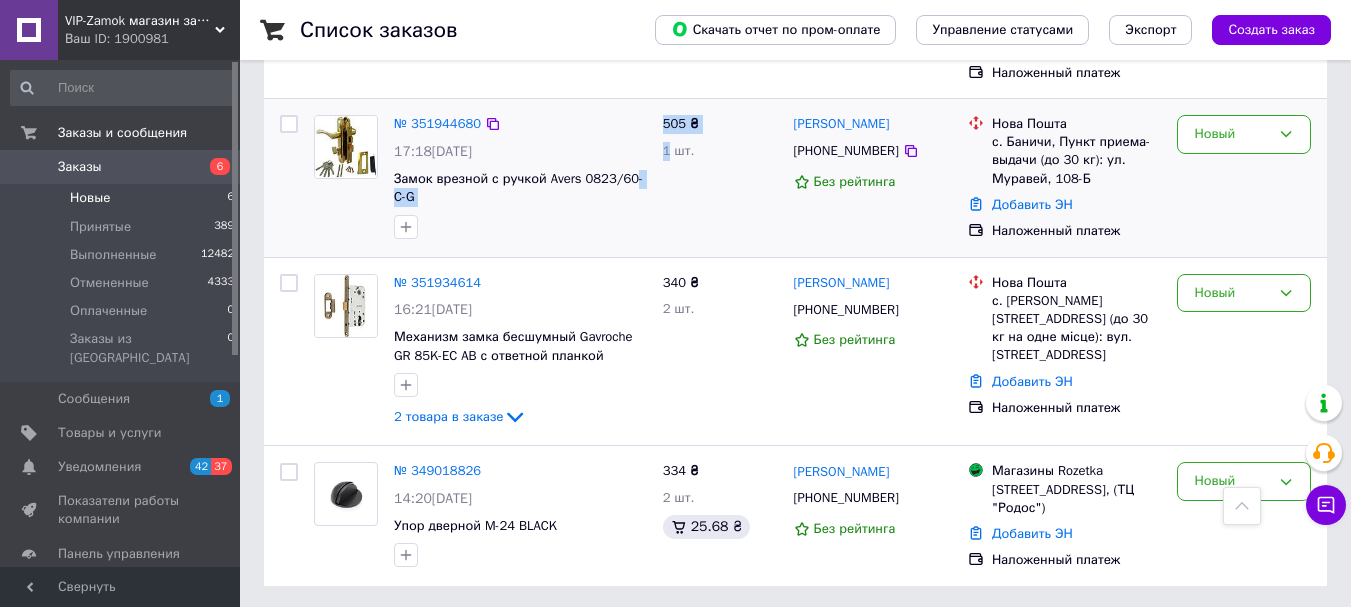 click at bounding box center (520, 227) 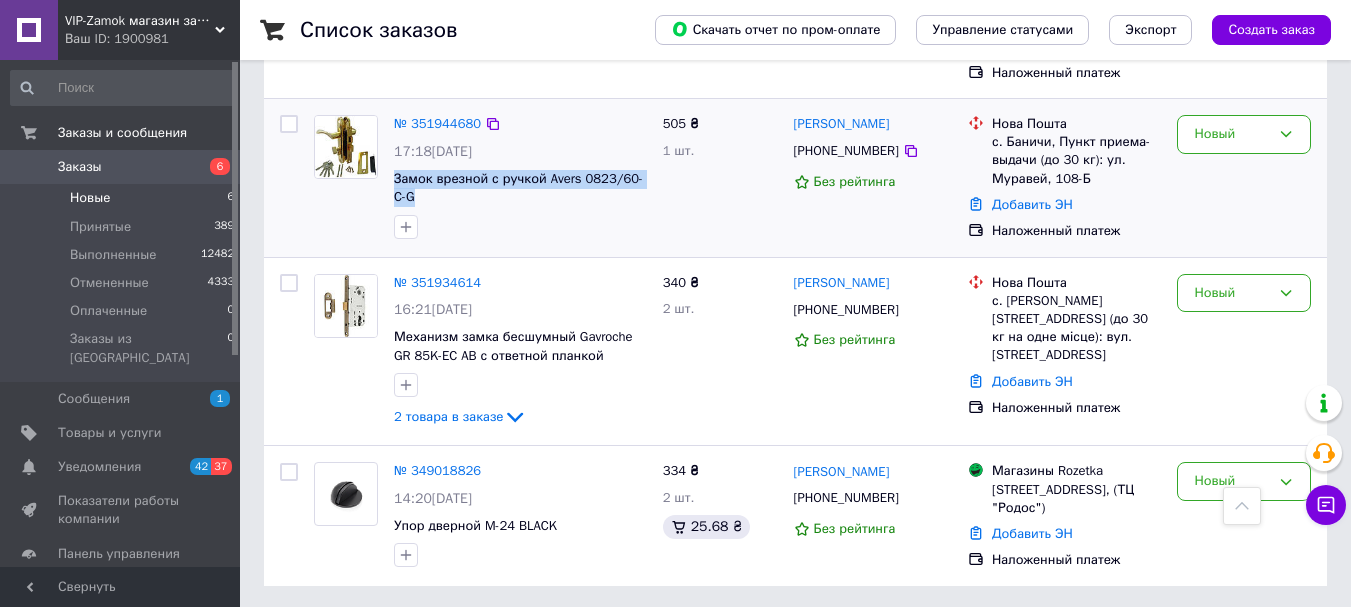 drag, startPoint x: 514, startPoint y: 207, endPoint x: 387, endPoint y: 176, distance: 130.72873 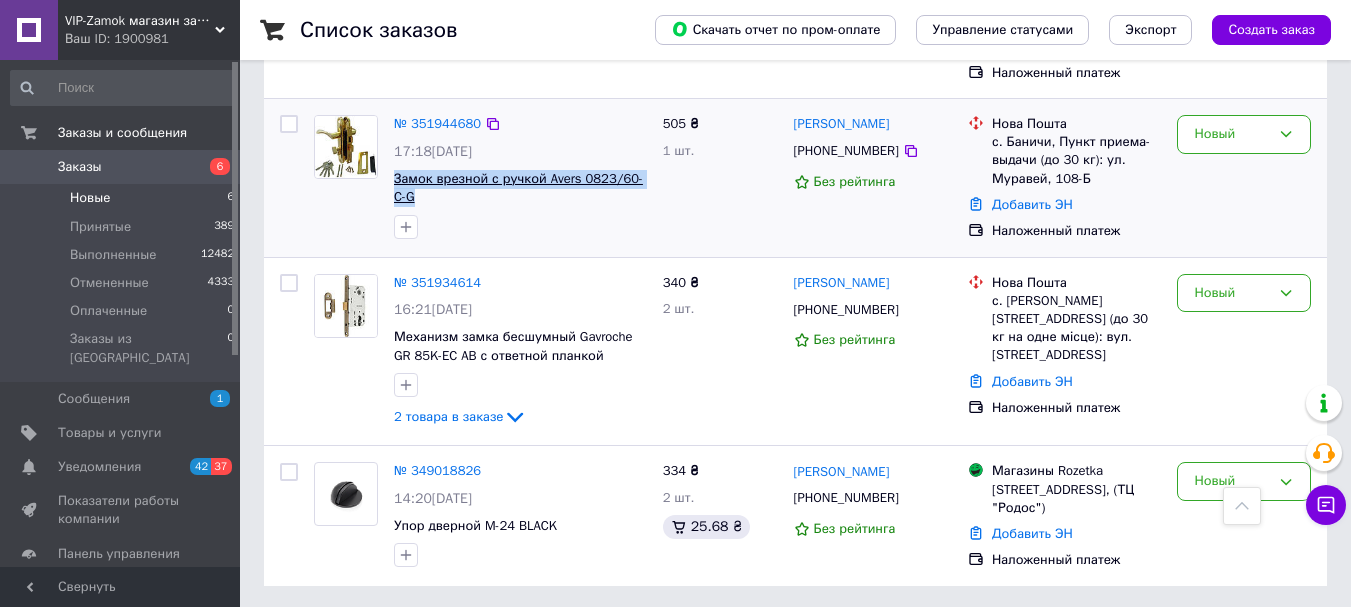 copy on "Замок врезной с ручкой Avers 0823/60-C-G" 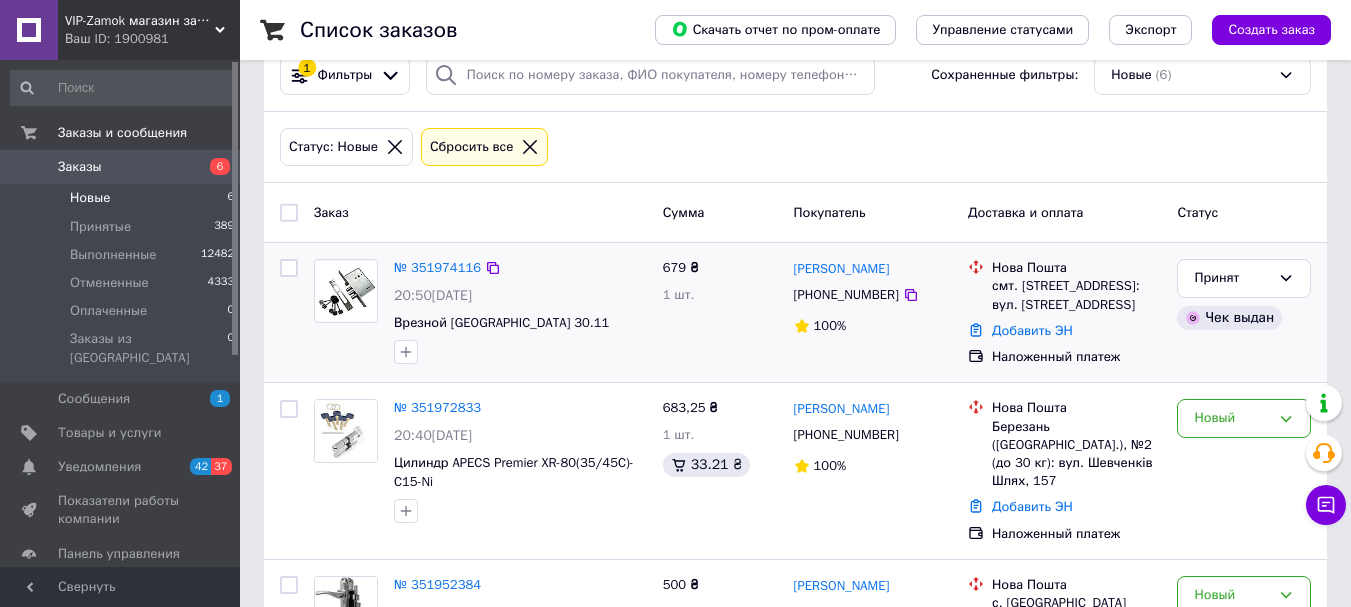 scroll, scrollTop: 0, scrollLeft: 0, axis: both 